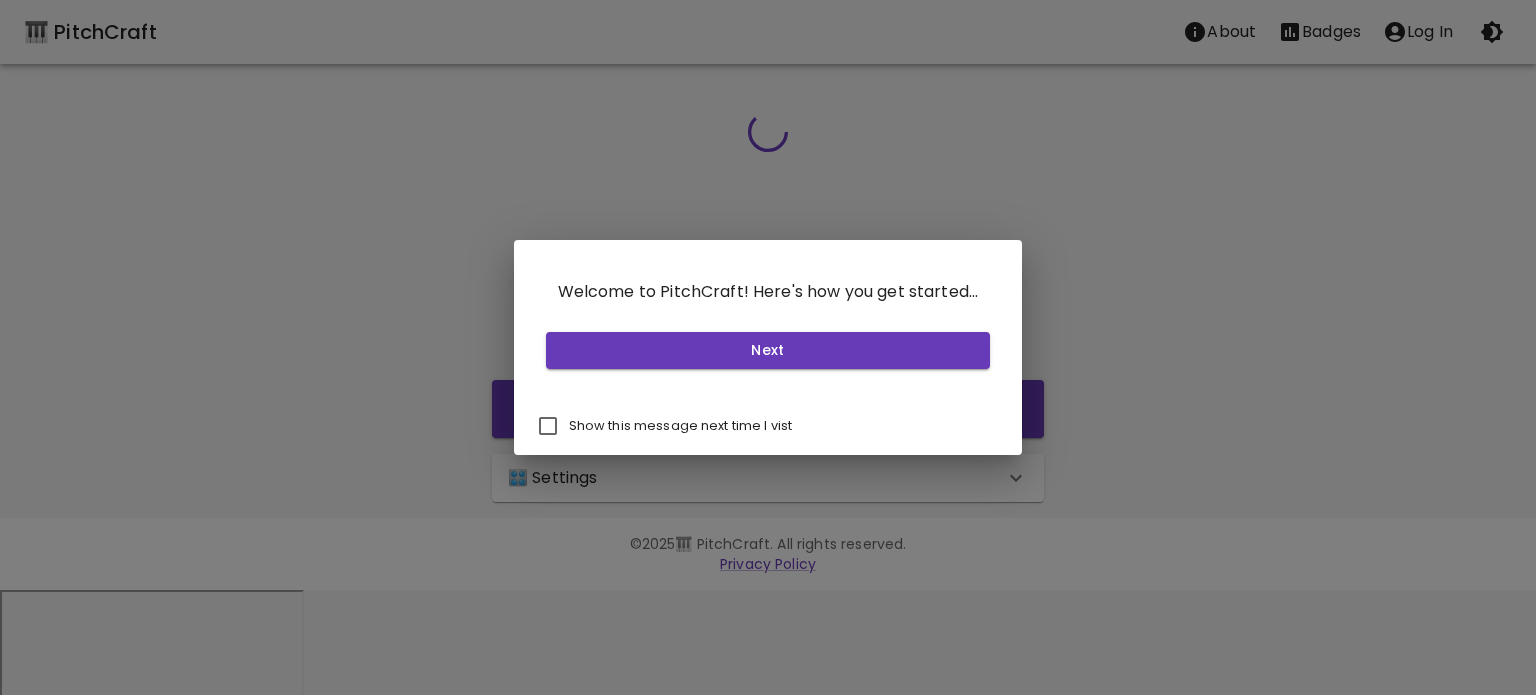 scroll, scrollTop: 0, scrollLeft: 0, axis: both 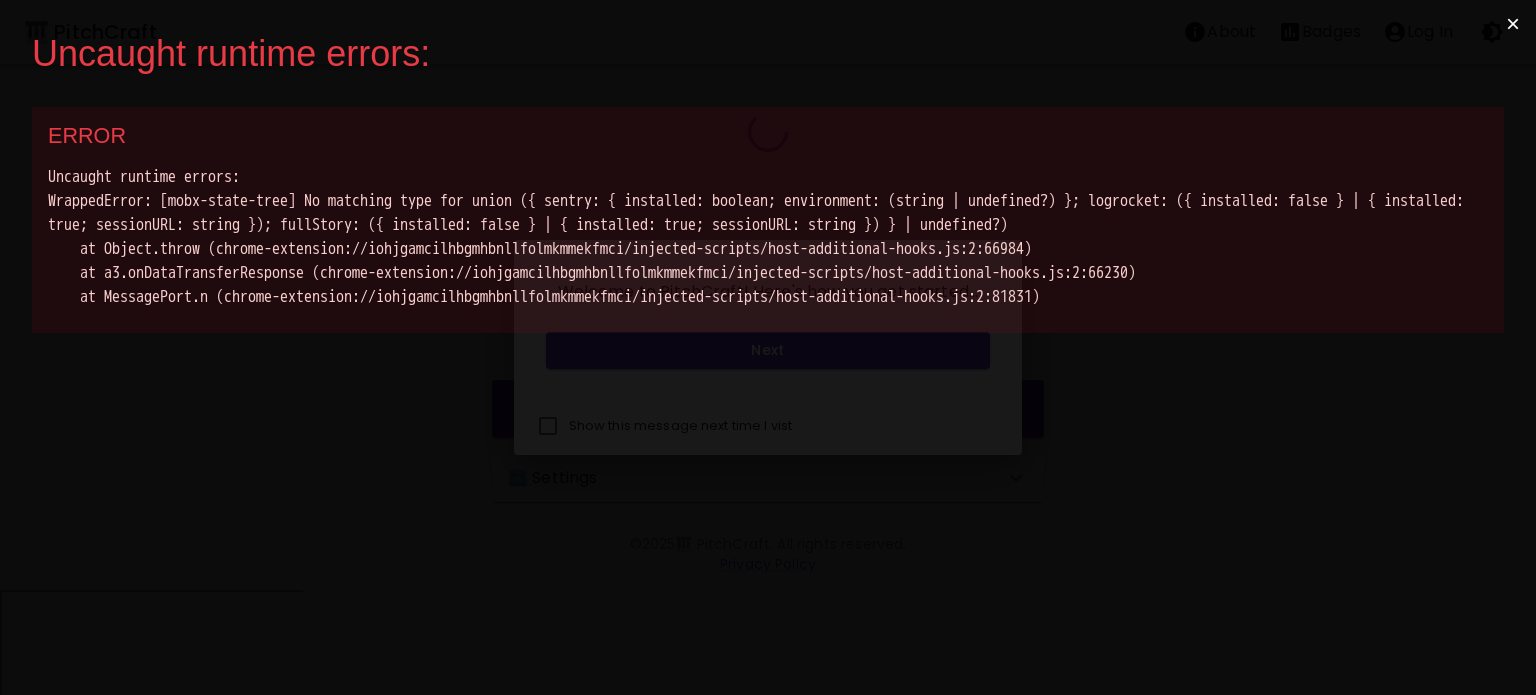 click on "Uncaught runtime errors: × ERROR [mobx-state-tree] No matching type for union ({ sentry: { installed: boolean; environment: (string | undefined?) }; logrocket: ({ installed: false } | { installed: true; sessionURL: string }); fullStory: ({ installed: false } | { installed: true; sessionURL: string }) } | undefined?)
WrappedError: [mobx-state-tree] No matching type for union ({ sentry: { installed: boolean; environment: (string | undefined?) }; logrocket: ({ installed: false } | { installed: true; sessionURL: string }); fullStory: ({ installed: false } | { installed: true; sessionURL: string }) } | undefined?)
at Object.throw (chrome-extension://iohjgamcilhbgmhbnllfolmkmmekfmci/injected-scripts/host-additional-hooks.js:2:66984)
at a3.onDataTransferResponse (chrome-extension://iohjgamcilhbgmhbnllfolmkmmekfmci/injected-scripts/host-additional-hooks.js:2:66230)
at MessagePort.n (chrome-extension://iohjgamcilhbgmhbnllfolmkmmekfmci/injected-scripts/host-additional-hooks.js:2:81831)" at bounding box center [768, 347] 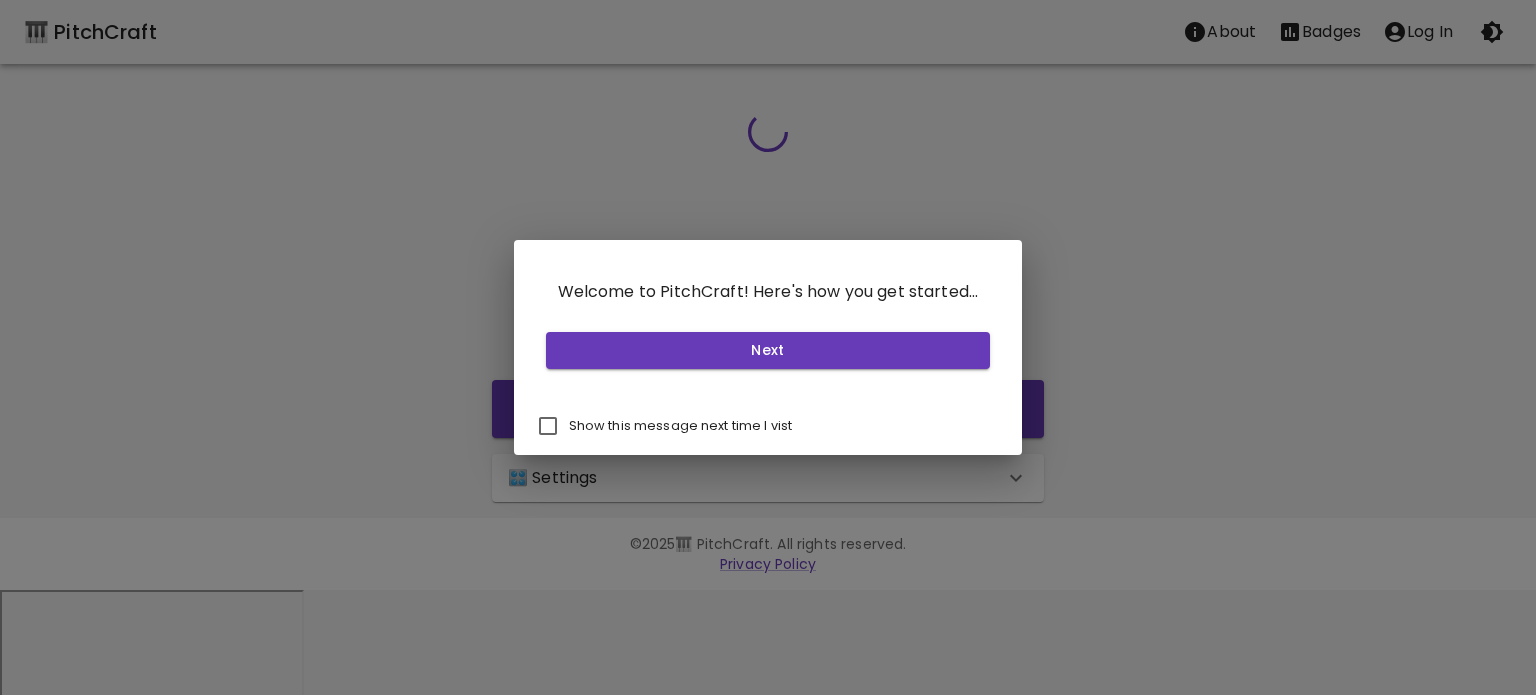 click on "Welcome to PitchCraft! Here's how you get started... Next Show this message next time I vist" at bounding box center [768, 347] 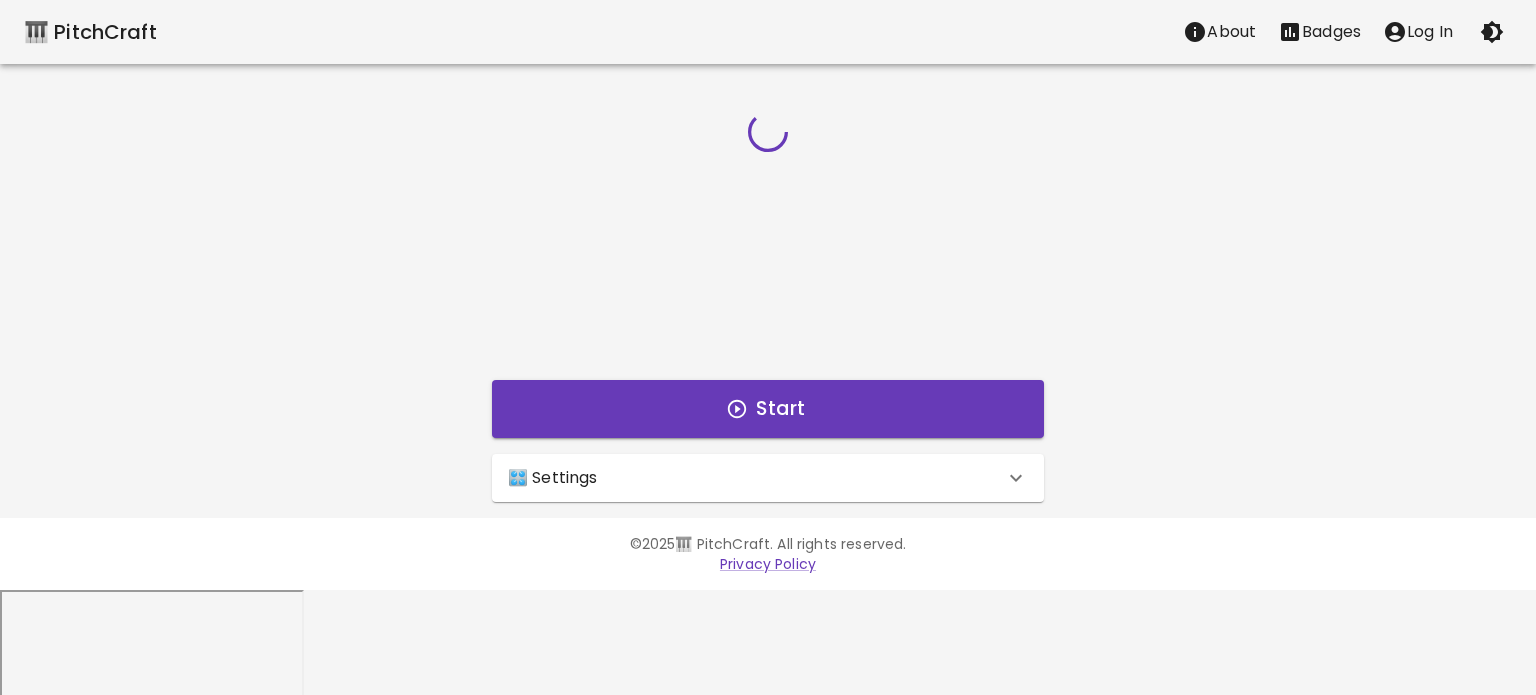 click on "🎹 PitchCraft About Badges   Log In Start 🎛️ Settings Level 11 | C, D, E, F, G, A, B, F#, C#, G#, D#, A# 21 Level Mode Selection Sequential Mode Chord Mode Default Mode Show Keyboard Shortcuts Show Note Names Autoplay next note Show Streak Octave(s) High Voice 4 Octave Instrument Piano acoustic_grand_piano Instrument ©  2025  🎹 PitchCraft. All rights reserved. Privacy Policy
About Badges Sign In Profile My account" at bounding box center [768, 375] 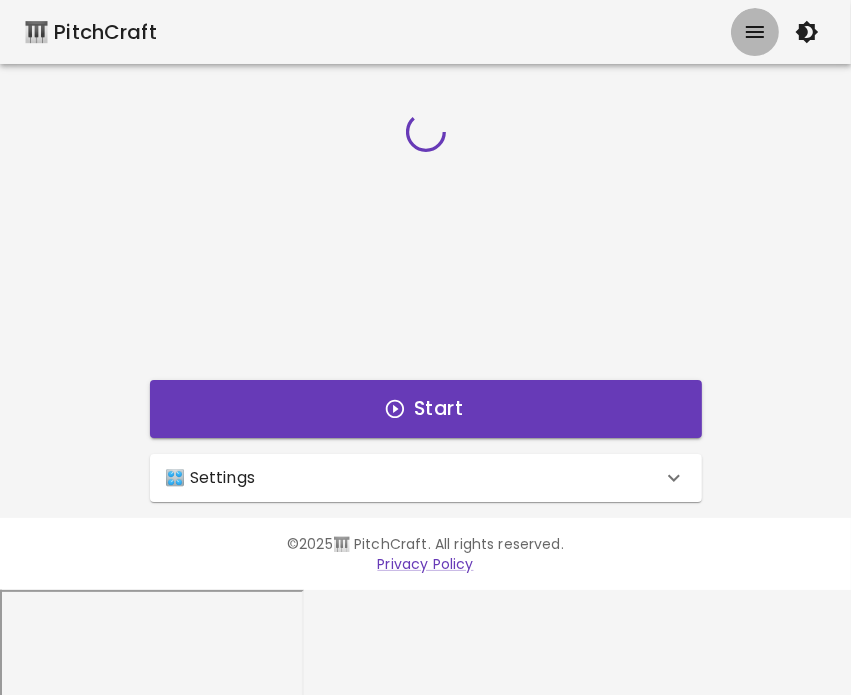 click 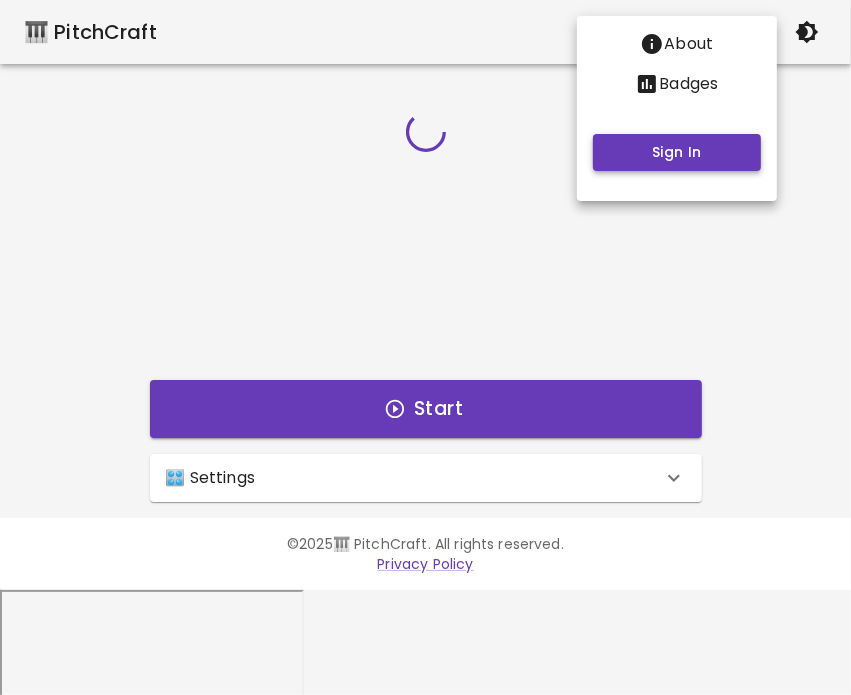 click on "Sign In" at bounding box center (677, 152) 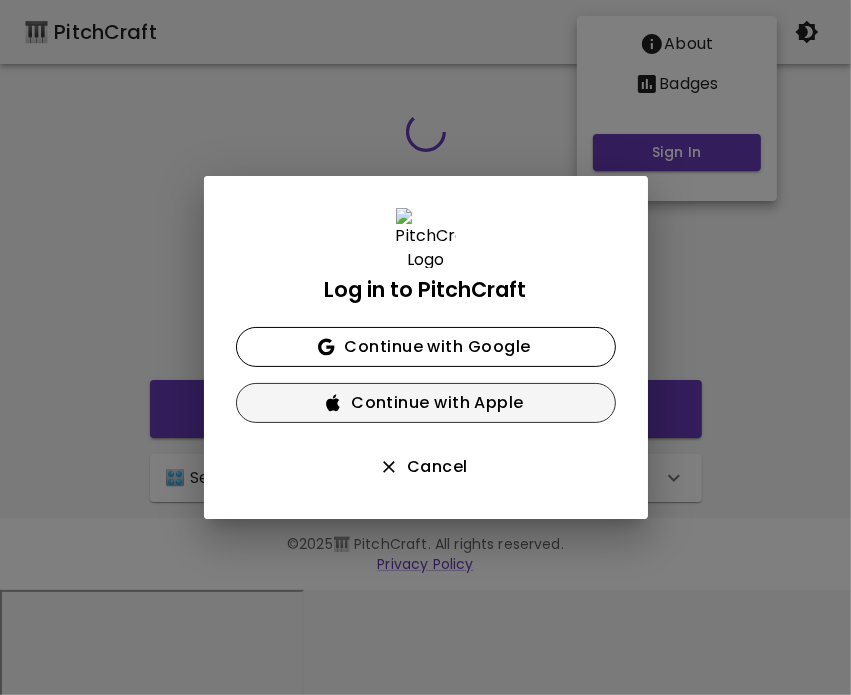 click on "Continue with Apple" at bounding box center (426, 403) 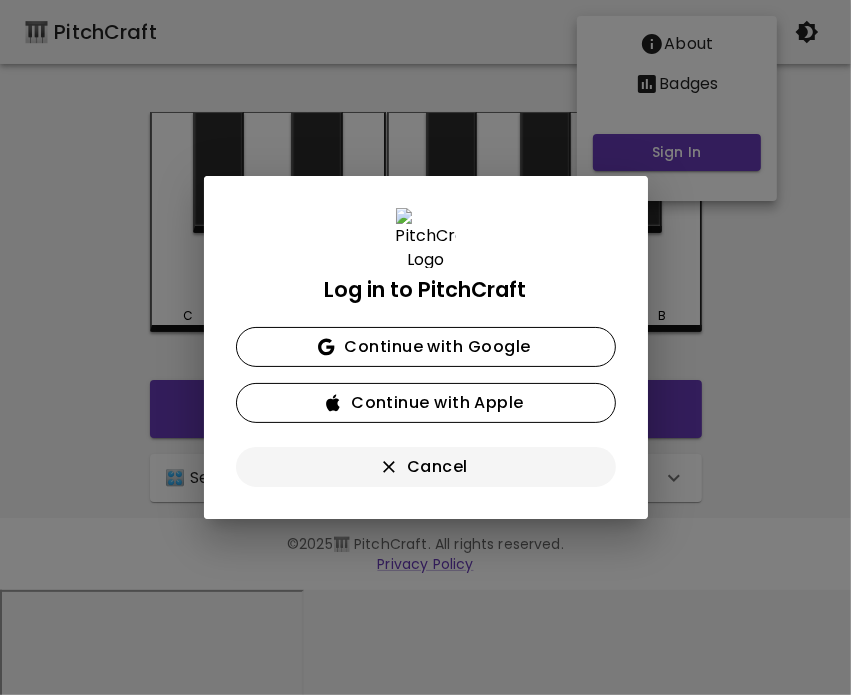 click on "Cancel" at bounding box center (426, 467) 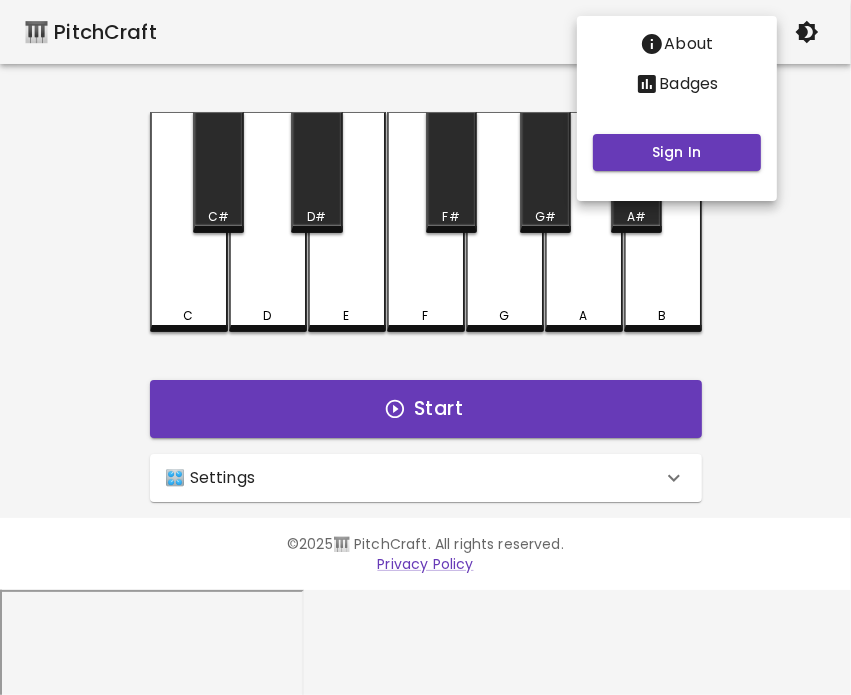 click at bounding box center [425, 347] 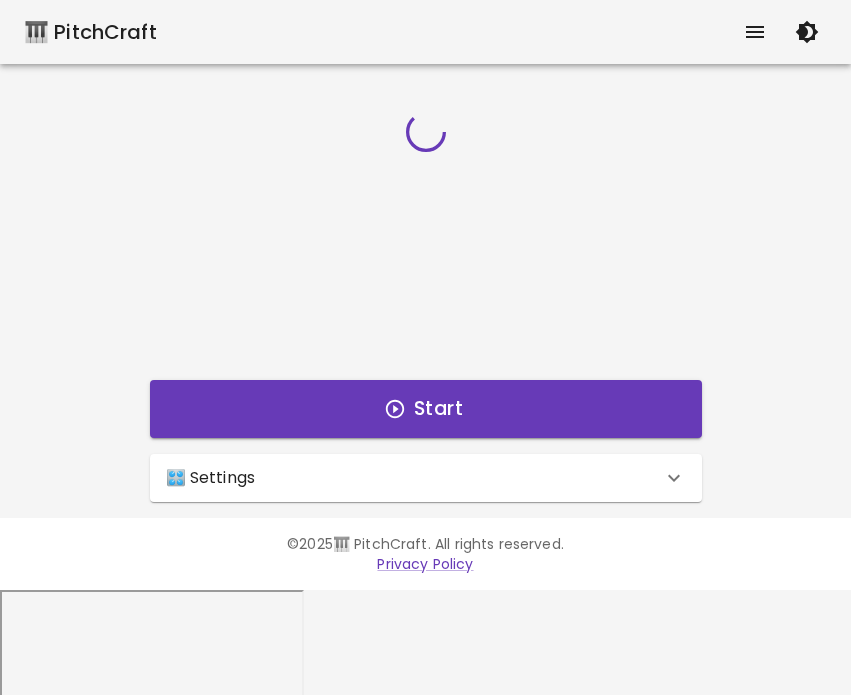 scroll, scrollTop: 0, scrollLeft: 0, axis: both 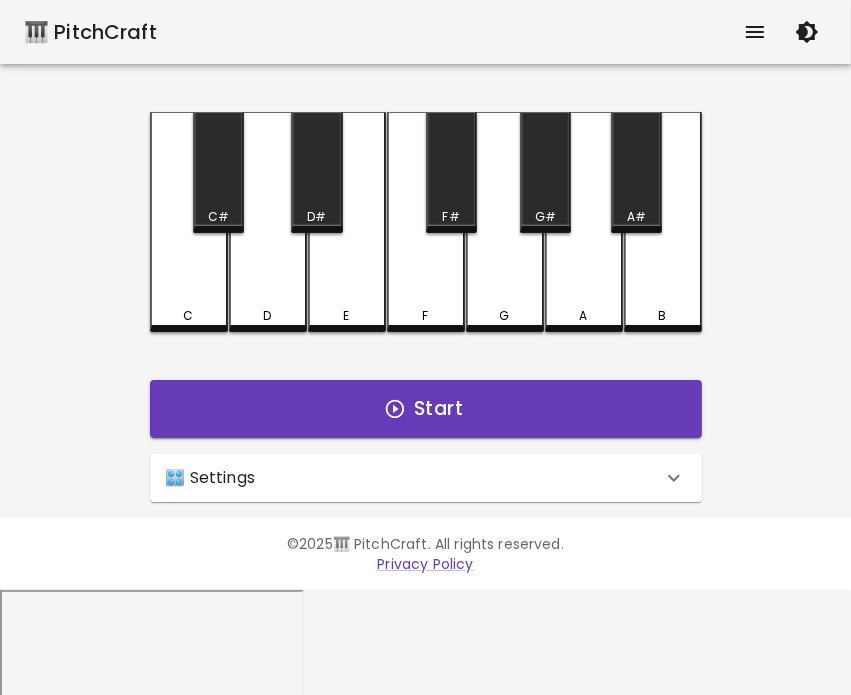 click 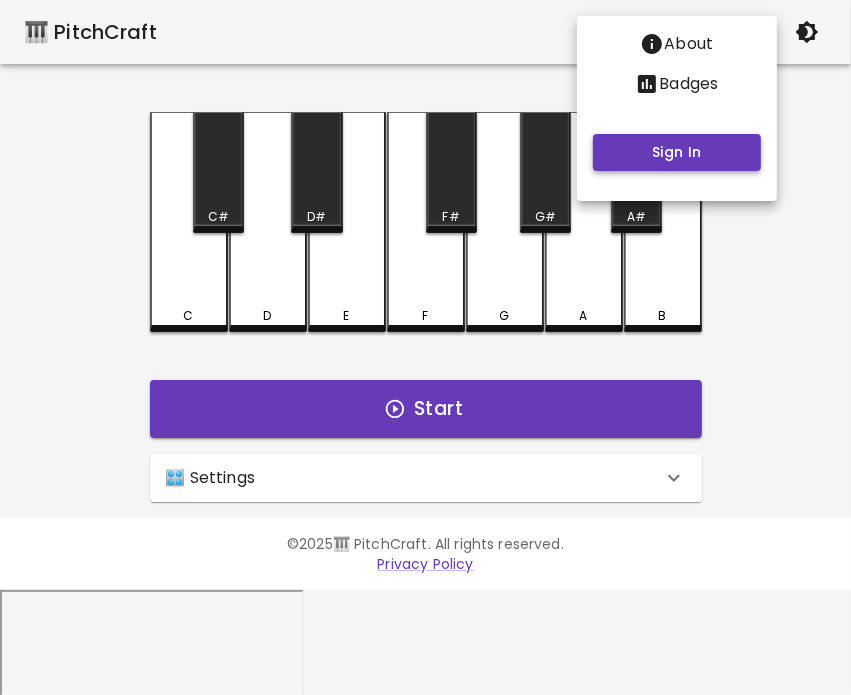 click on "Sign In" at bounding box center [677, 152] 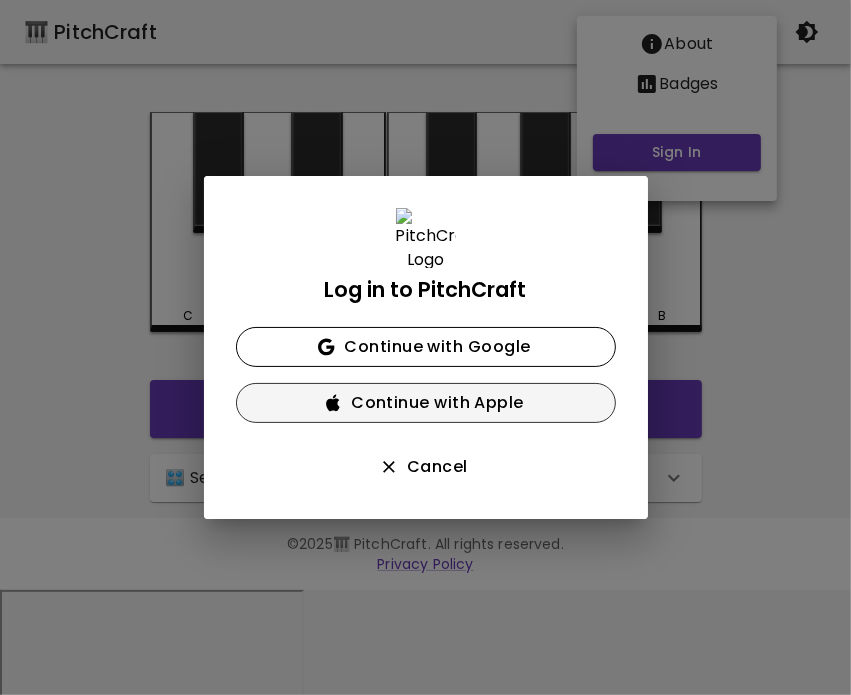 click on "Continue with Apple" at bounding box center (426, 403) 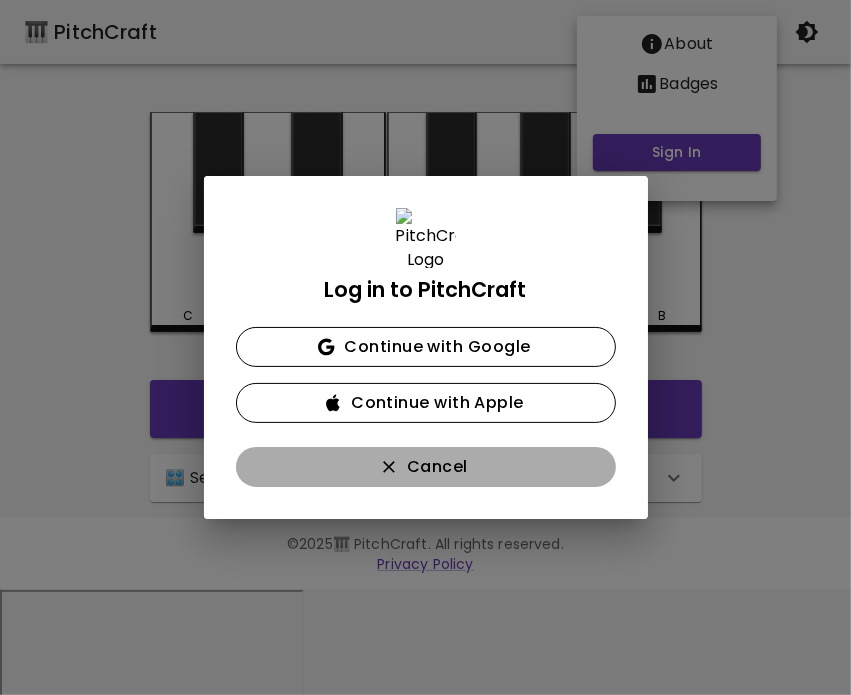 click on "Cancel" at bounding box center [426, 467] 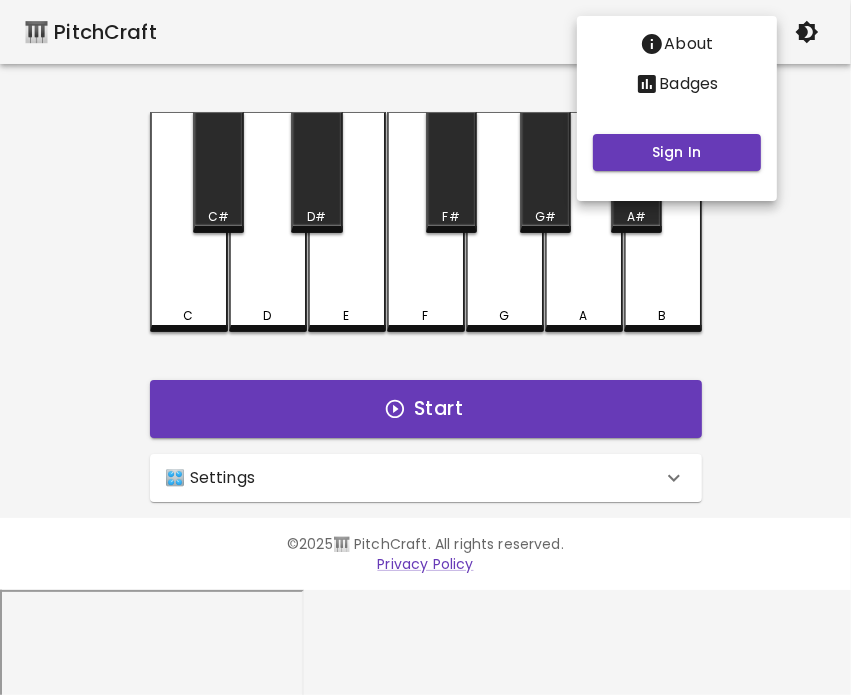 type 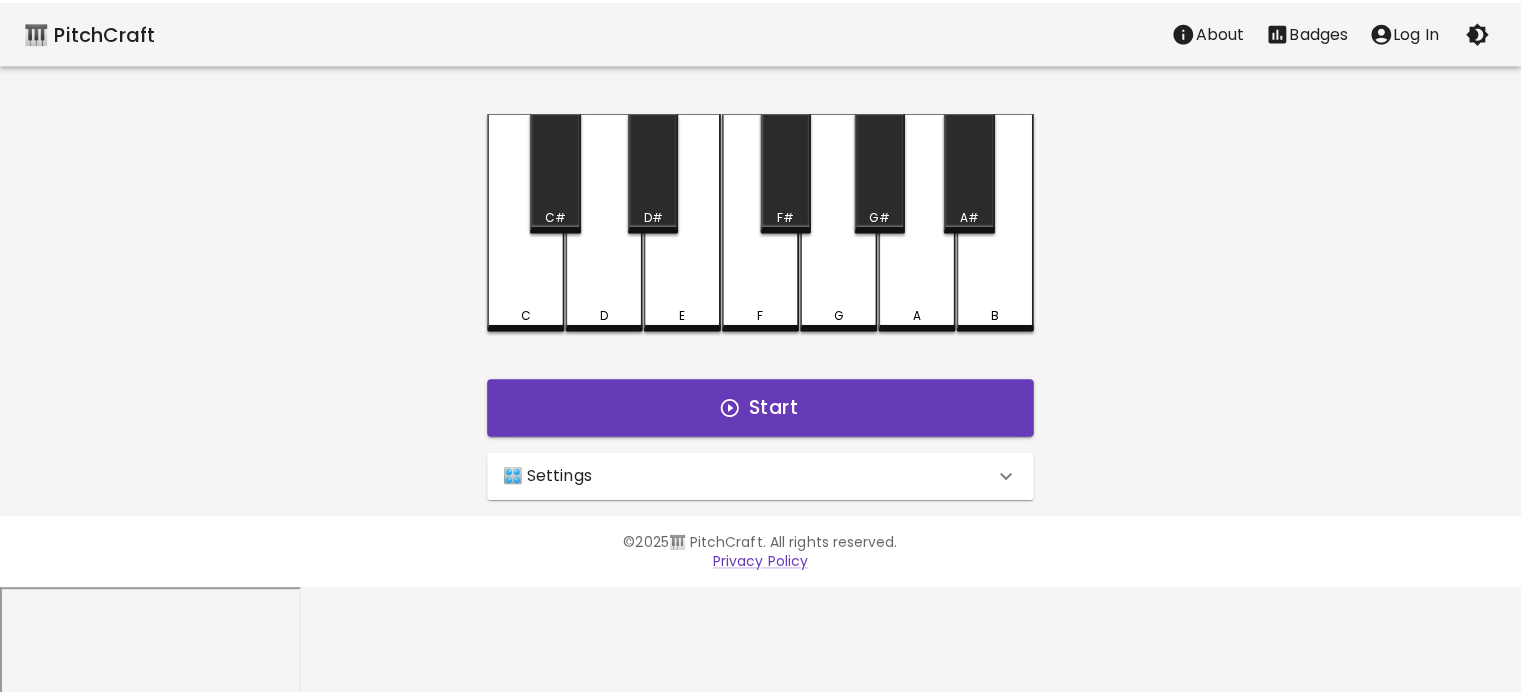 scroll, scrollTop: 0, scrollLeft: 0, axis: both 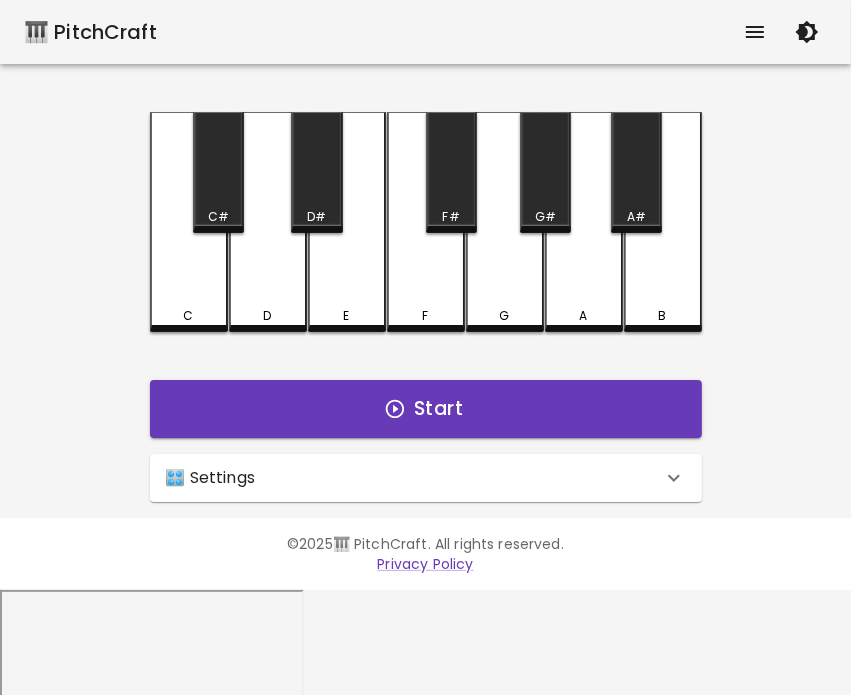 click 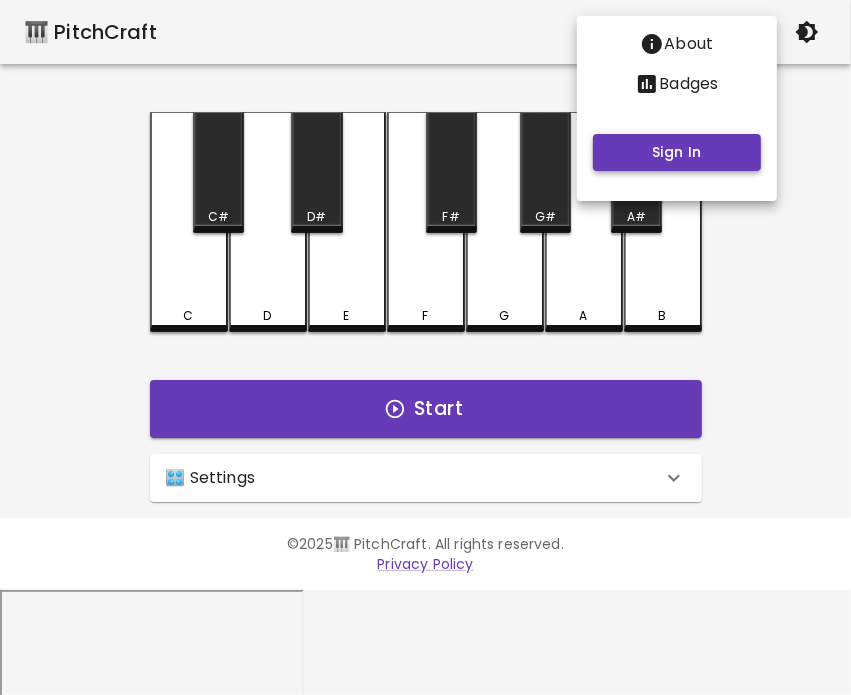 click on "Sign In" at bounding box center [677, 152] 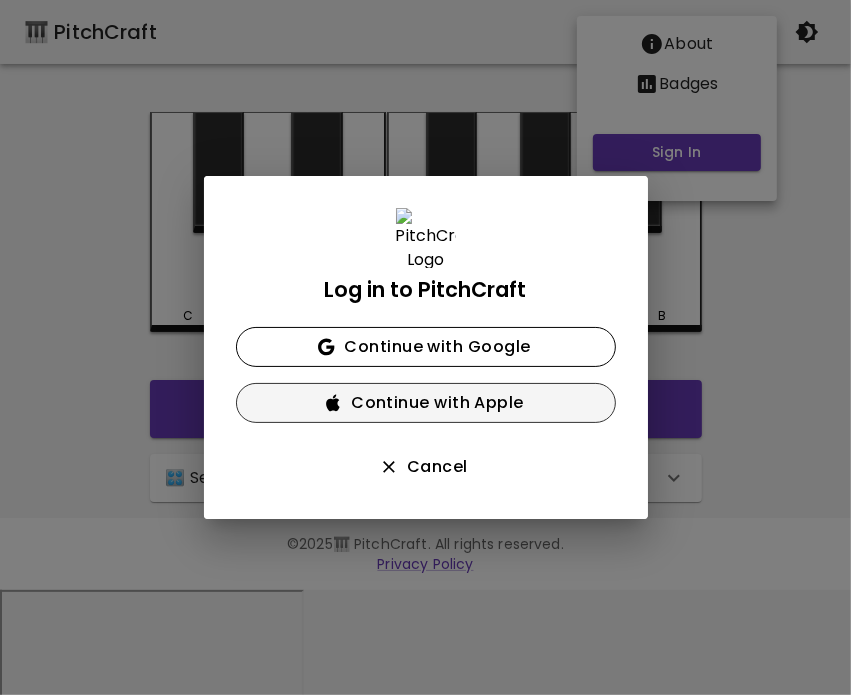 click on "Continue with Apple" at bounding box center (426, 403) 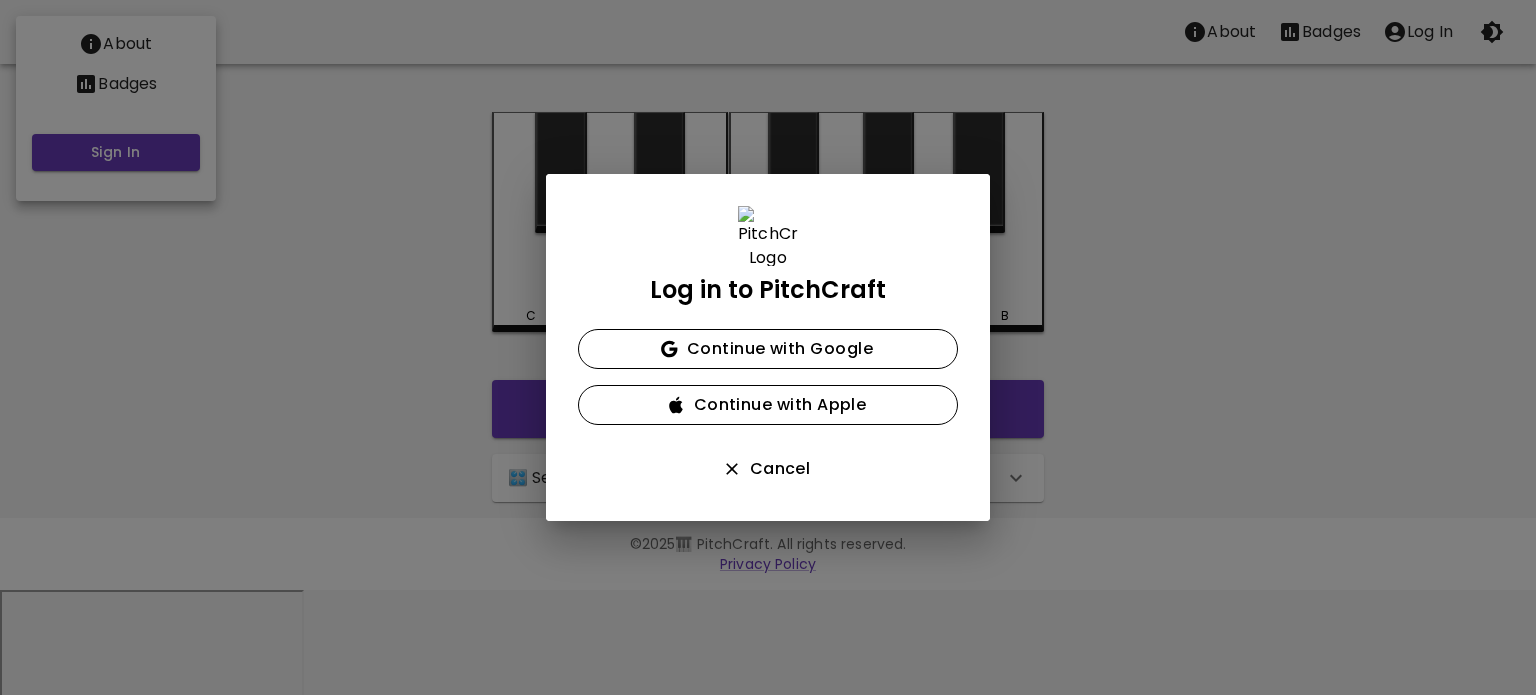 drag, startPoint x: 1052, startPoint y: -70, endPoint x: 1046, endPoint y: 31, distance: 101.17806 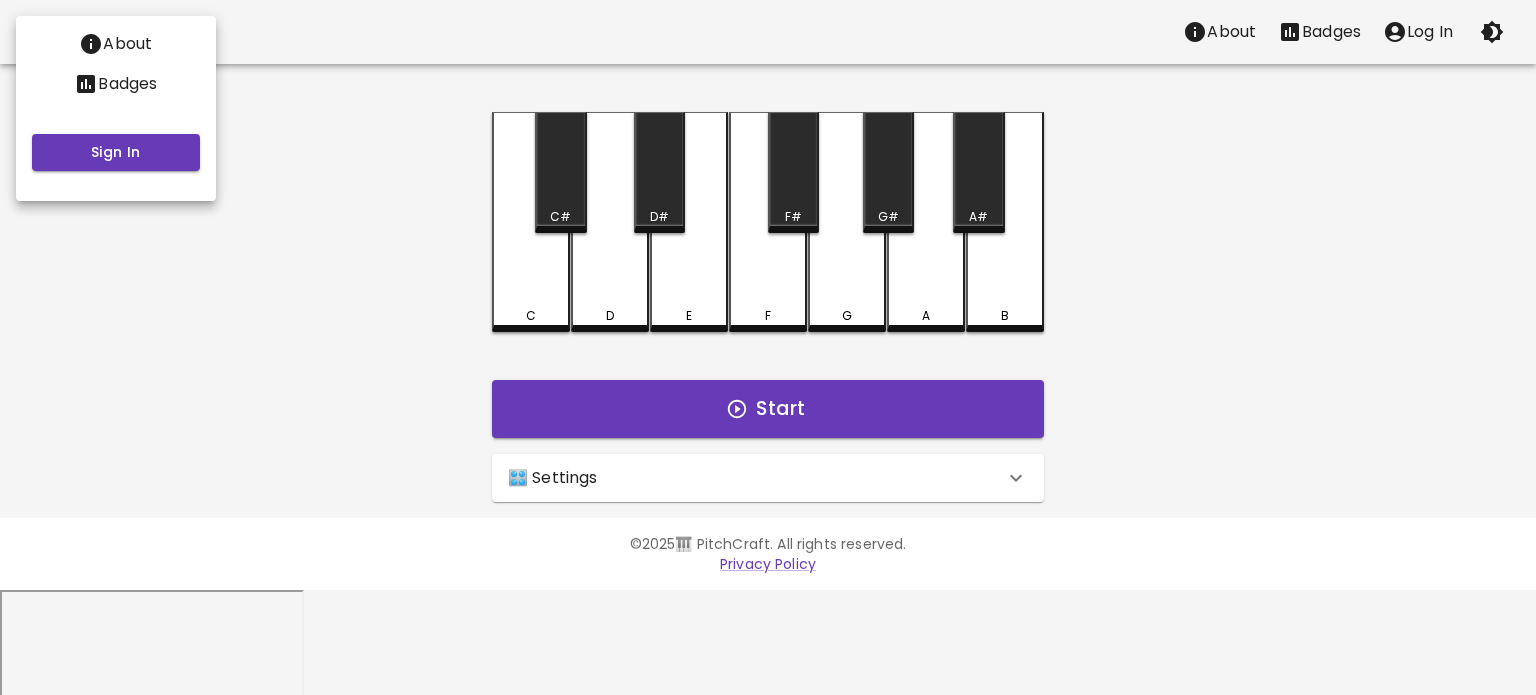 click at bounding box center [768, 347] 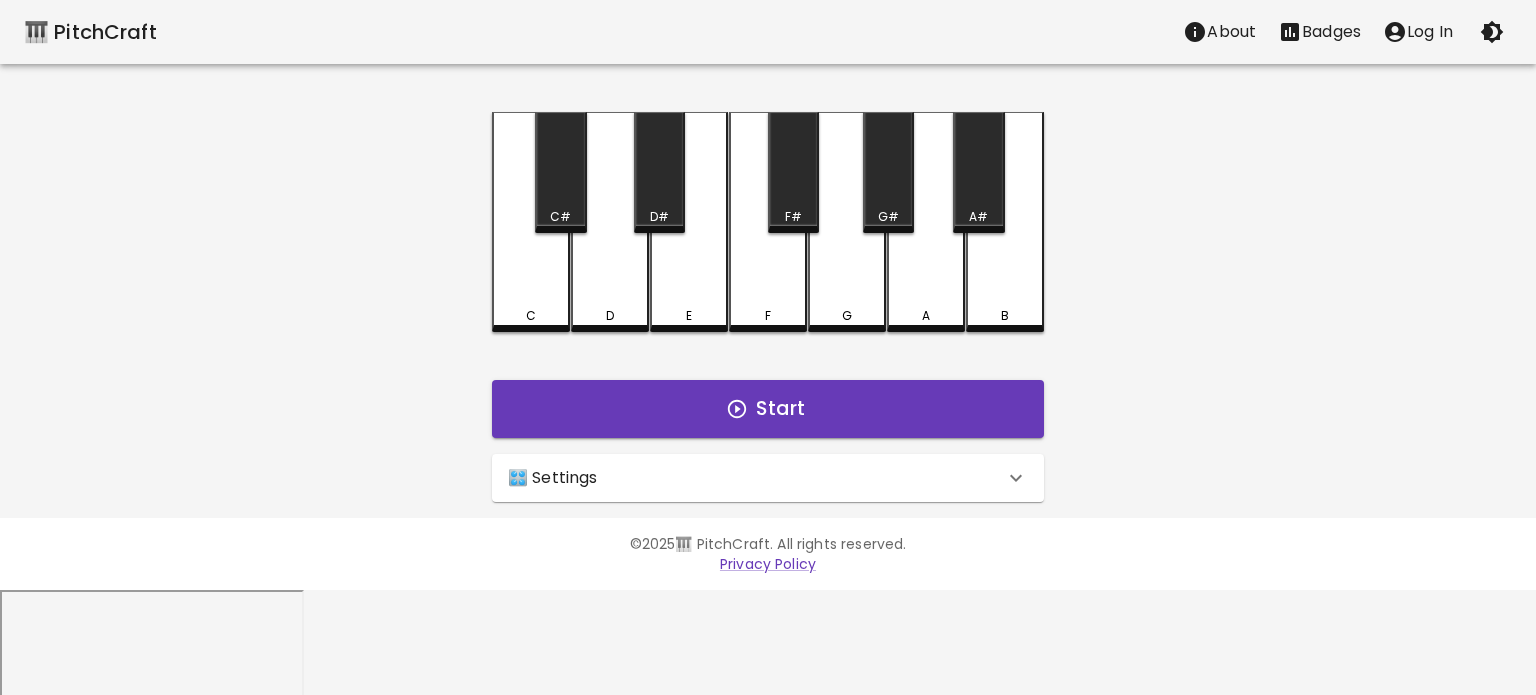 click on "Log In" at bounding box center (1430, 32) 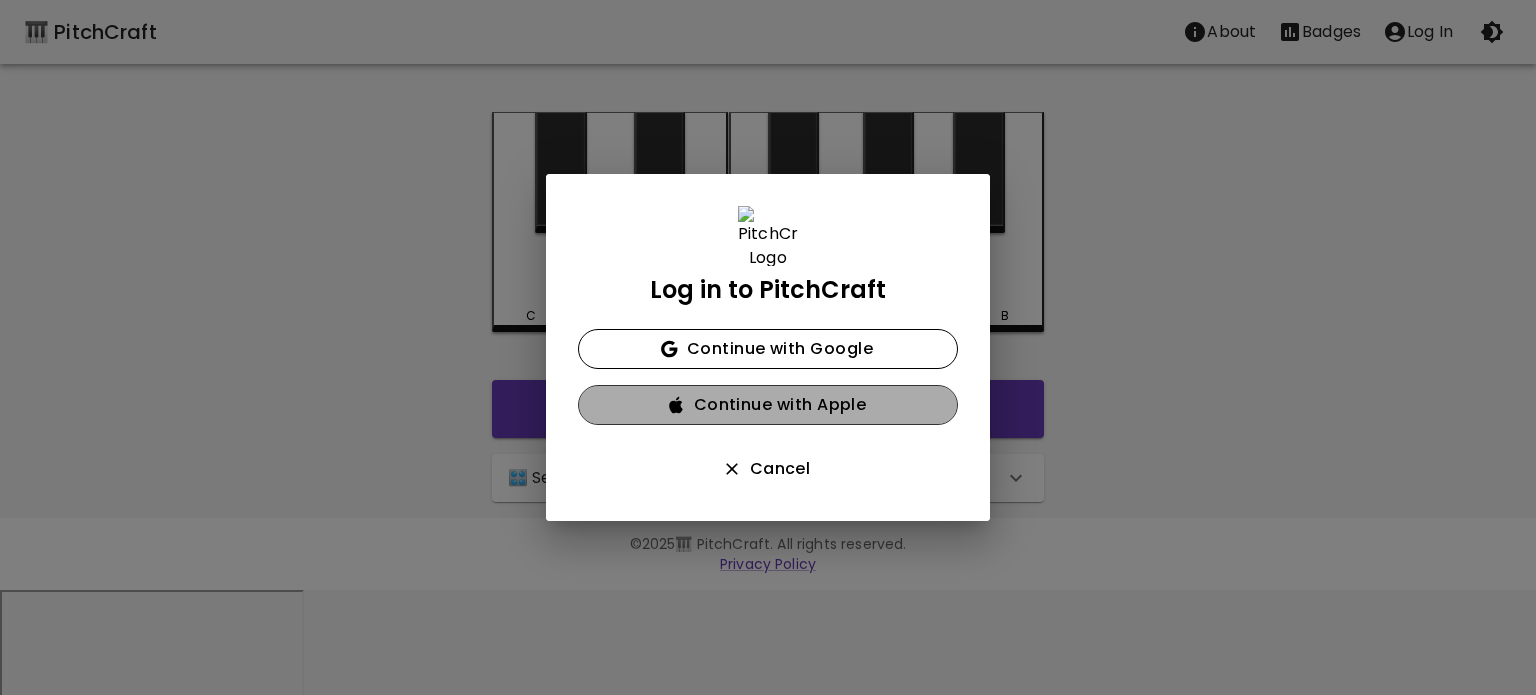 click on "Continue with Apple" at bounding box center (768, 405) 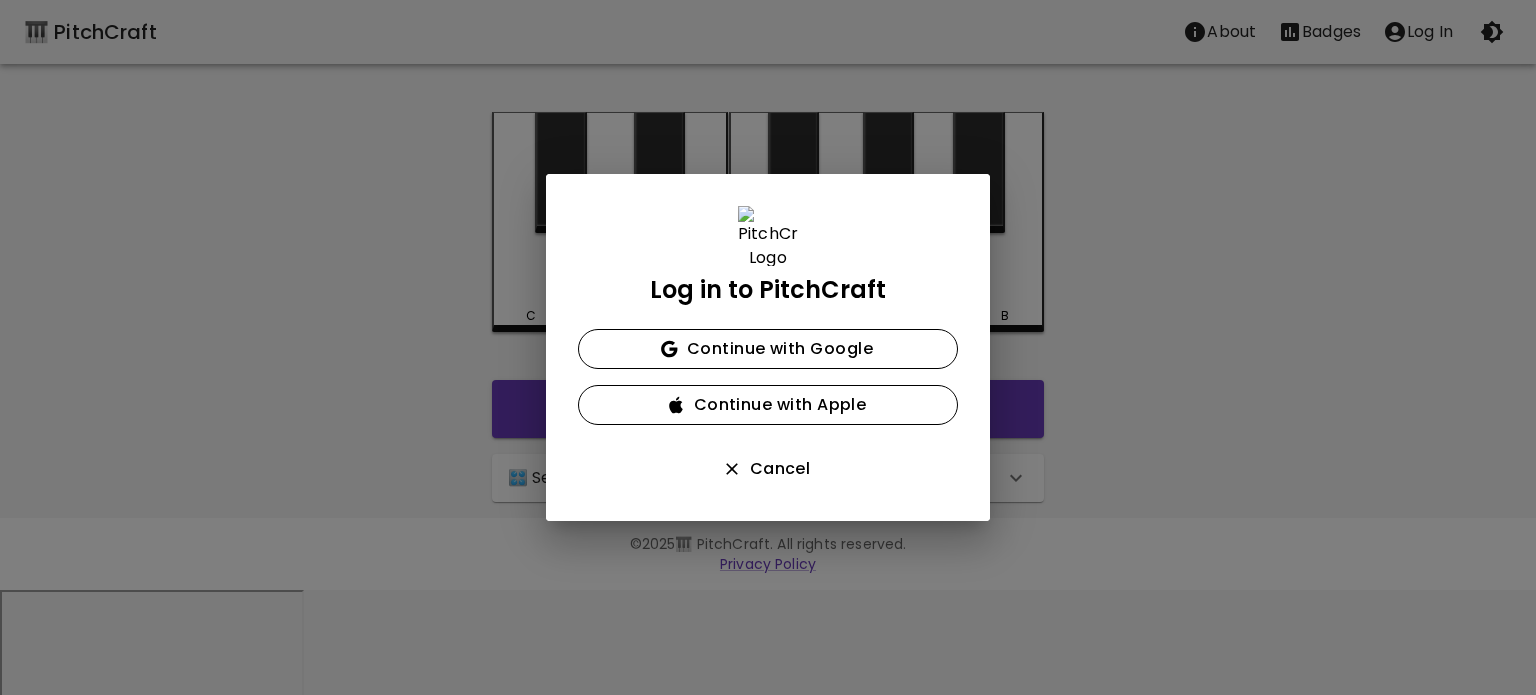 type 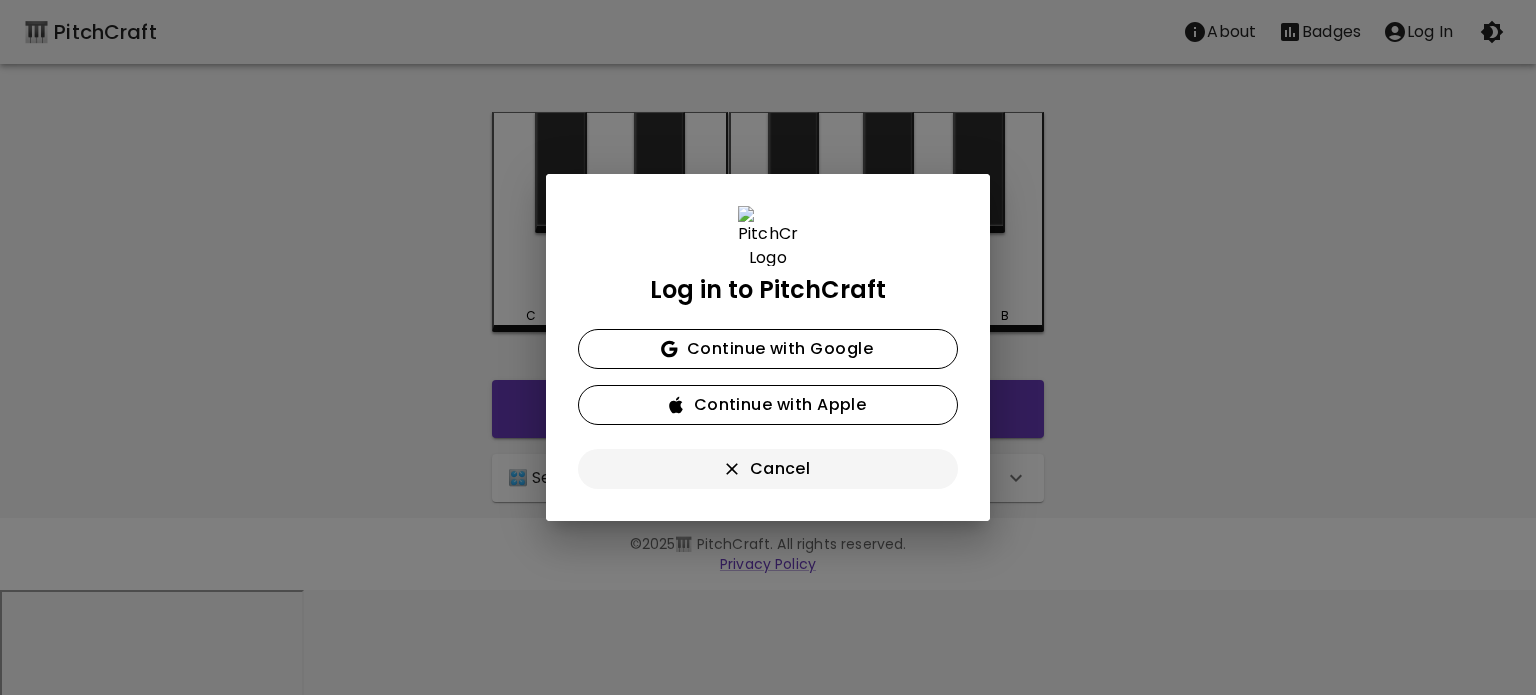click on "Cancel" at bounding box center [768, 469] 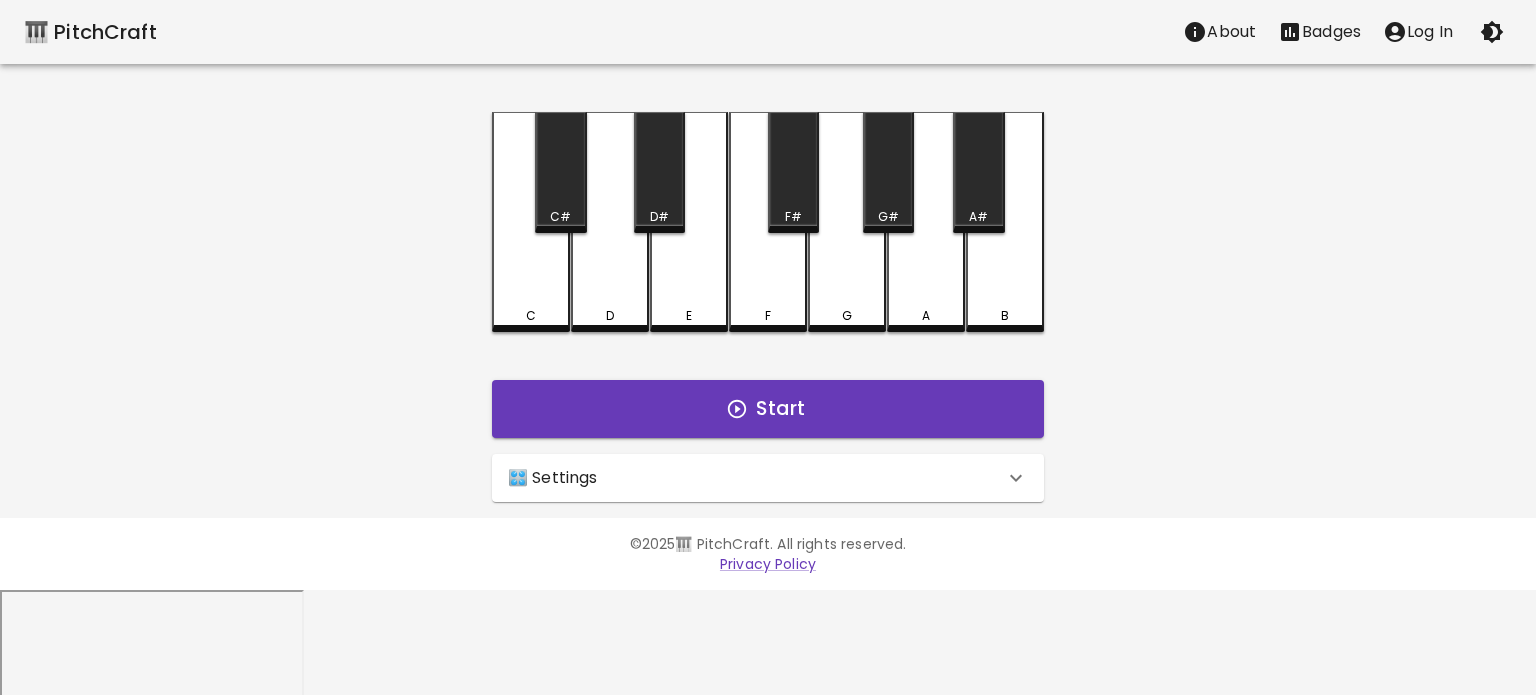 type 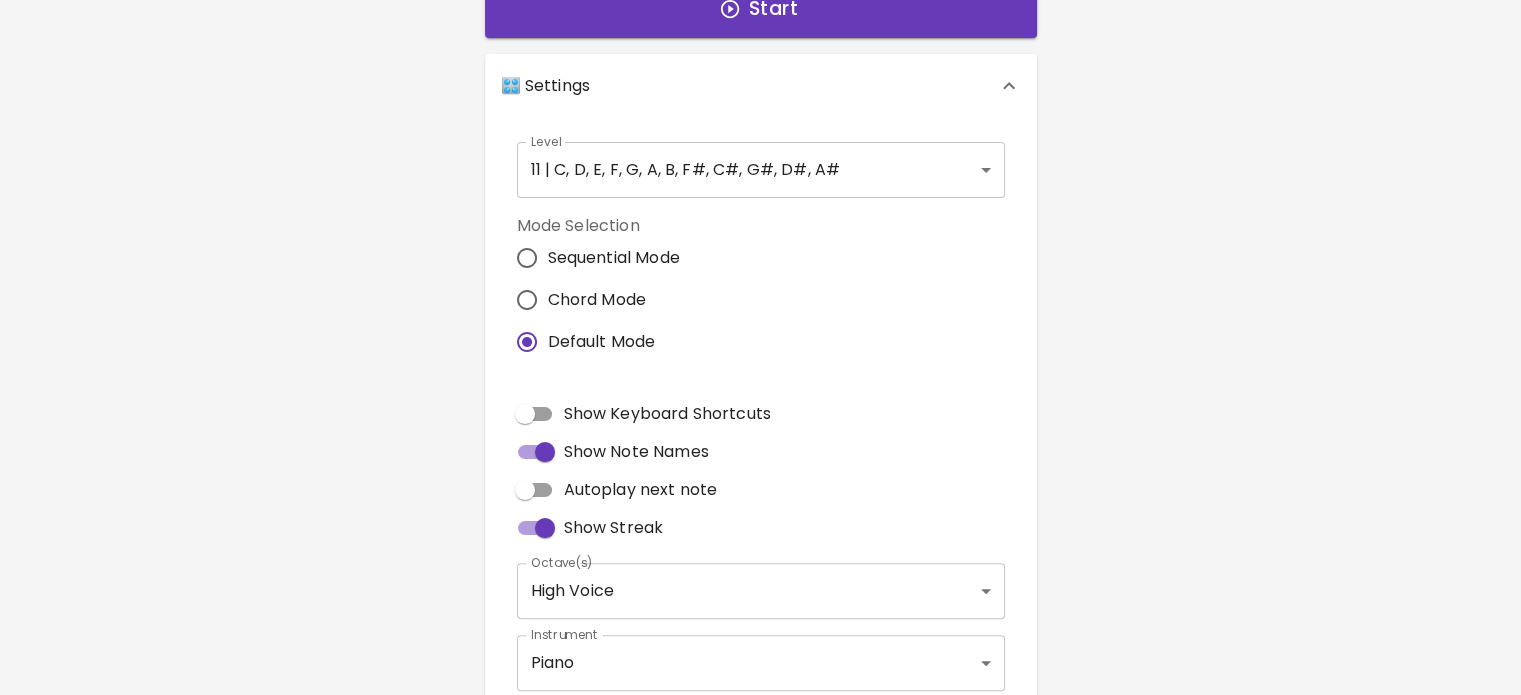 click 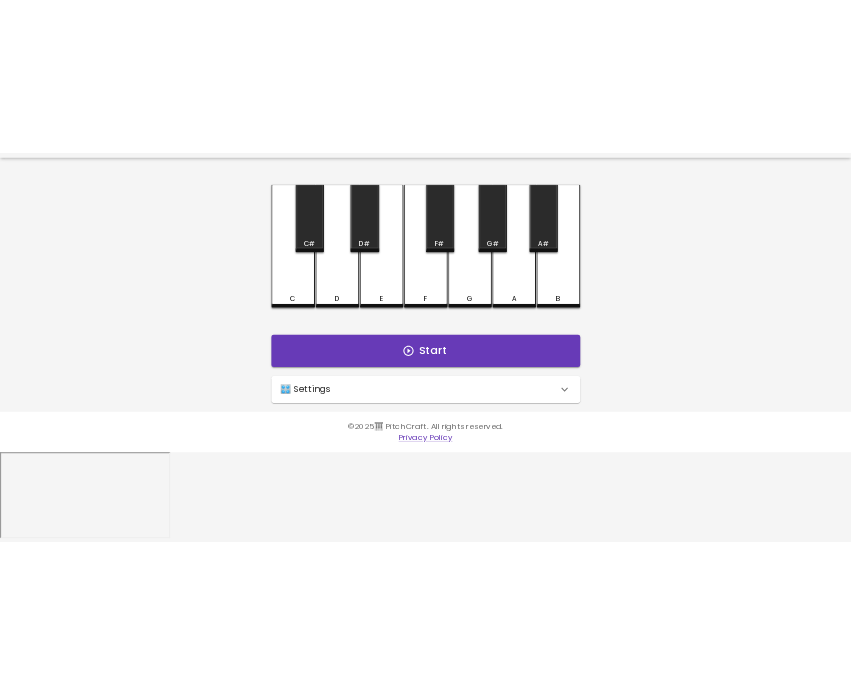 scroll, scrollTop: 0, scrollLeft: 0, axis: both 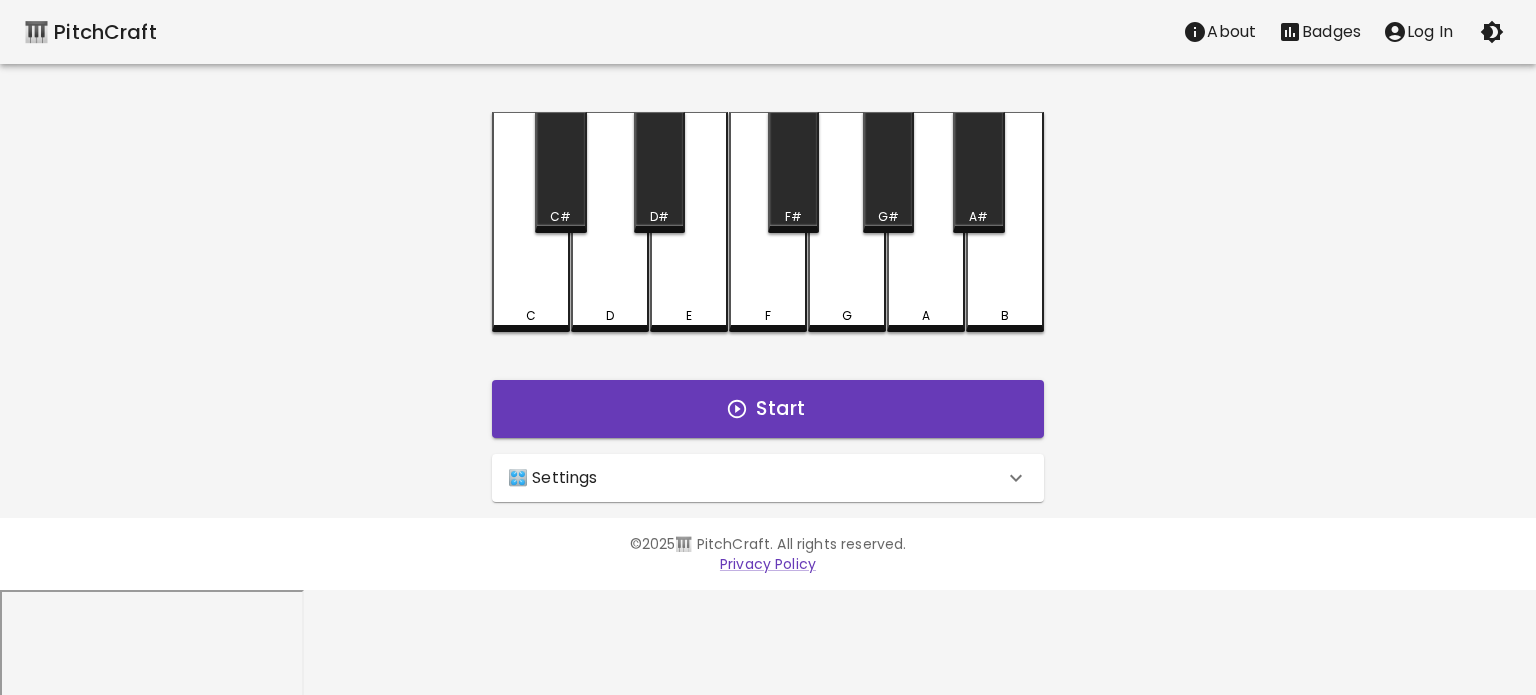 click on "🎹 PitchCraft About Badges   Log In C C# D D# E F F# G G# A A# B Start 🎛️ Settings Level 11 | C, D, E, F, G, A, B, F#, C#, G#, D#, A# 21 Level Mode Selection Sequential Mode Chord Mode Default Mode Show Keyboard Shortcuts Show Note Names Autoplay next note Show Streak Octave(s) High Voice 4 Octave Instrument Piano acoustic_grand_piano Instrument" at bounding box center [768, 251] 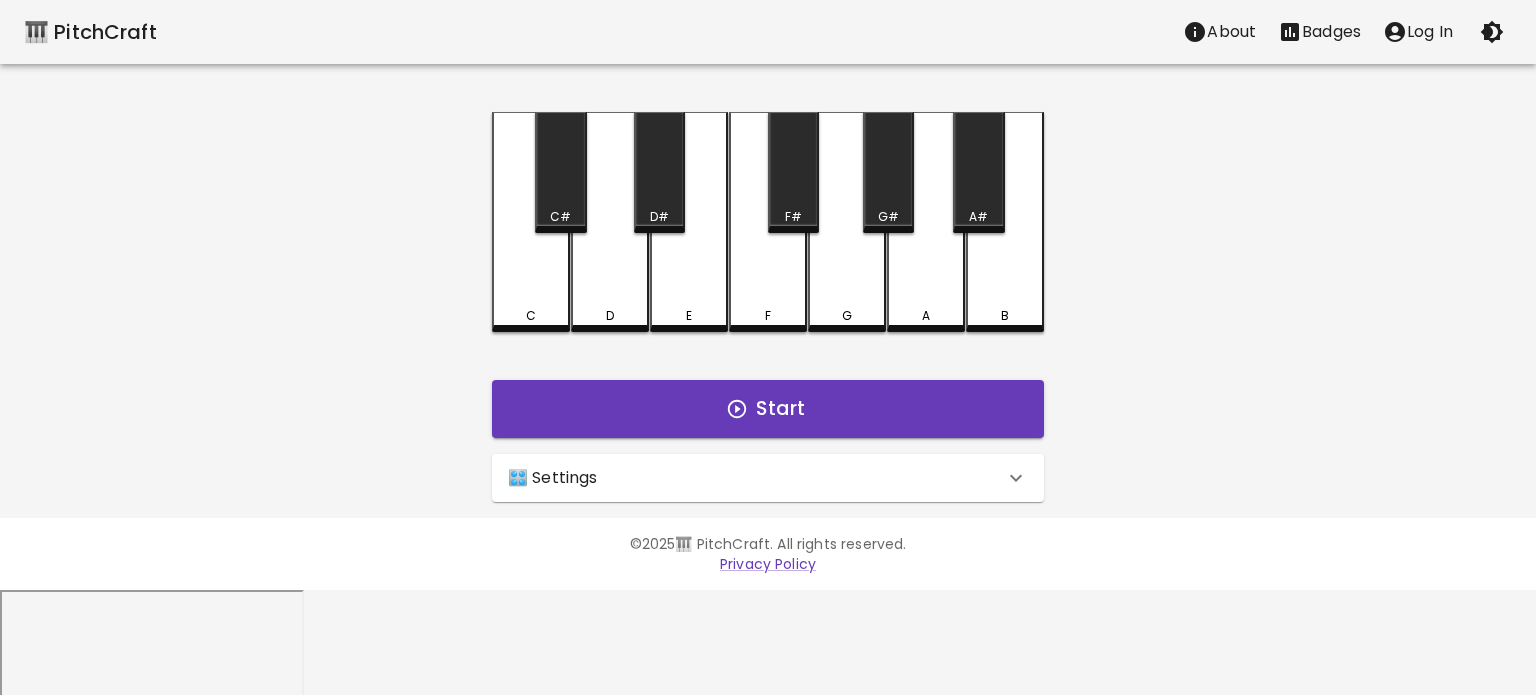 click on "🎛️ Settings" at bounding box center [756, 478] 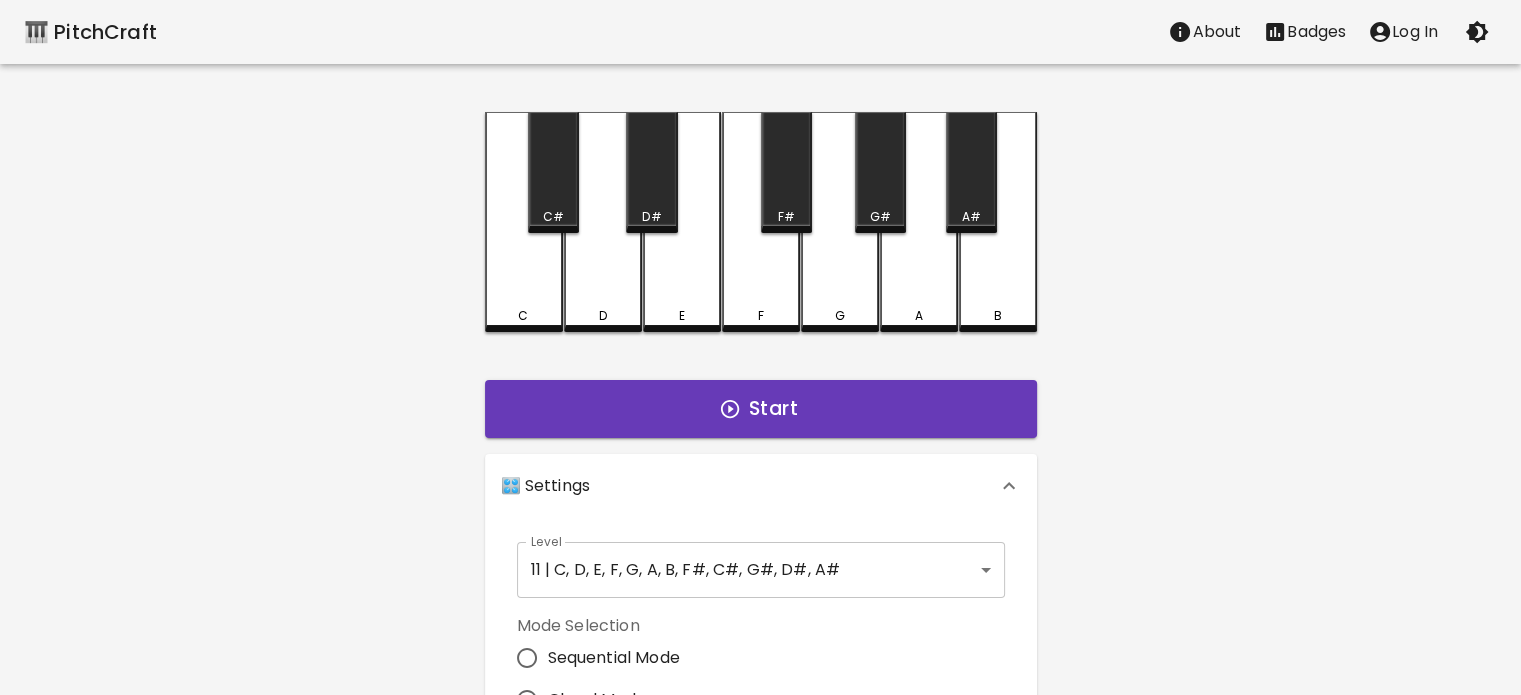 click on "🎛️ Settings" at bounding box center [761, 486] 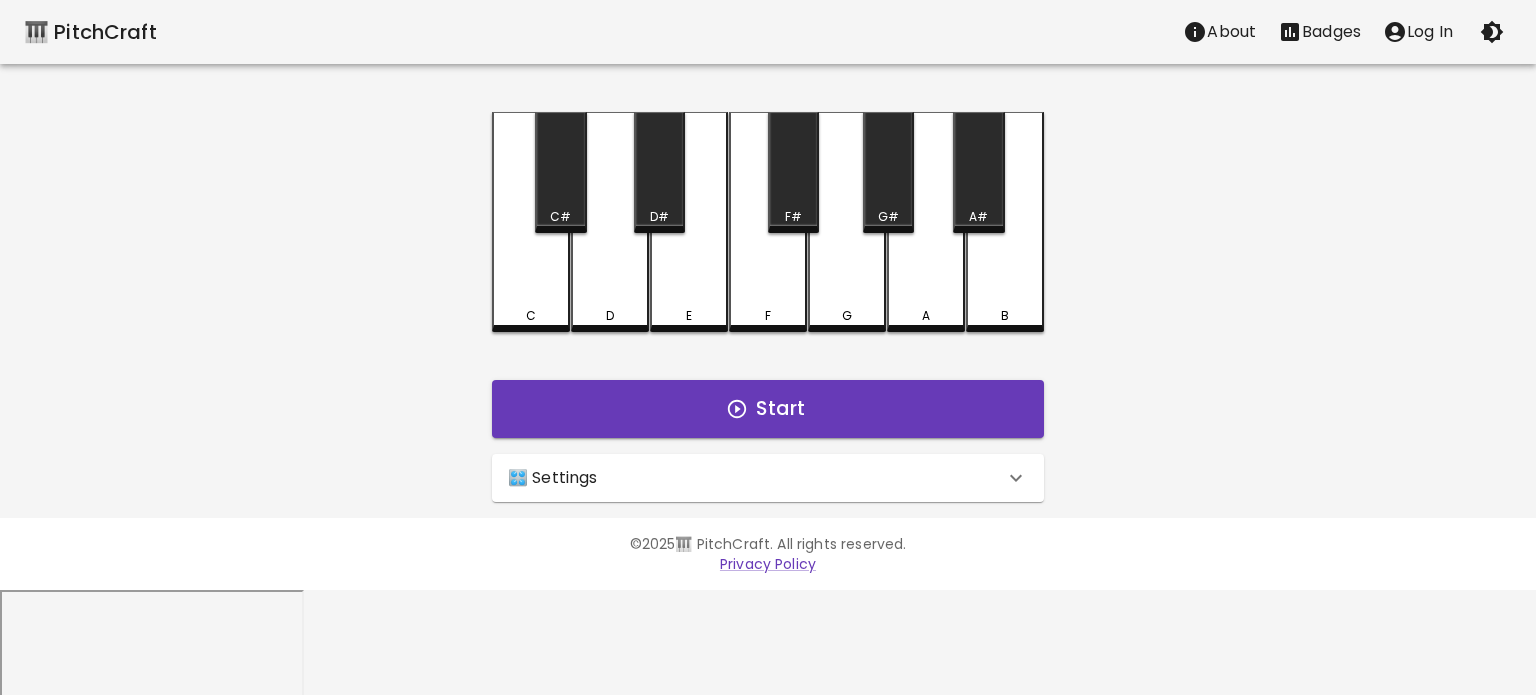 click on "🎹 PitchCraft About Badges   Log In C C# D D# E F F# G G# A A# B Start 🎛️ Settings Level 11 | C, D, E, F, G, A, B, F#, C#, G#, D#, A# 21 Level Mode Selection Sequential Mode Chord Mode Default Mode Show Keyboard Shortcuts Show Note Names Autoplay next note Show Streak Octave(s) High Voice 4 Octave Instrument Piano acoustic_grand_piano Instrument" at bounding box center [768, 251] 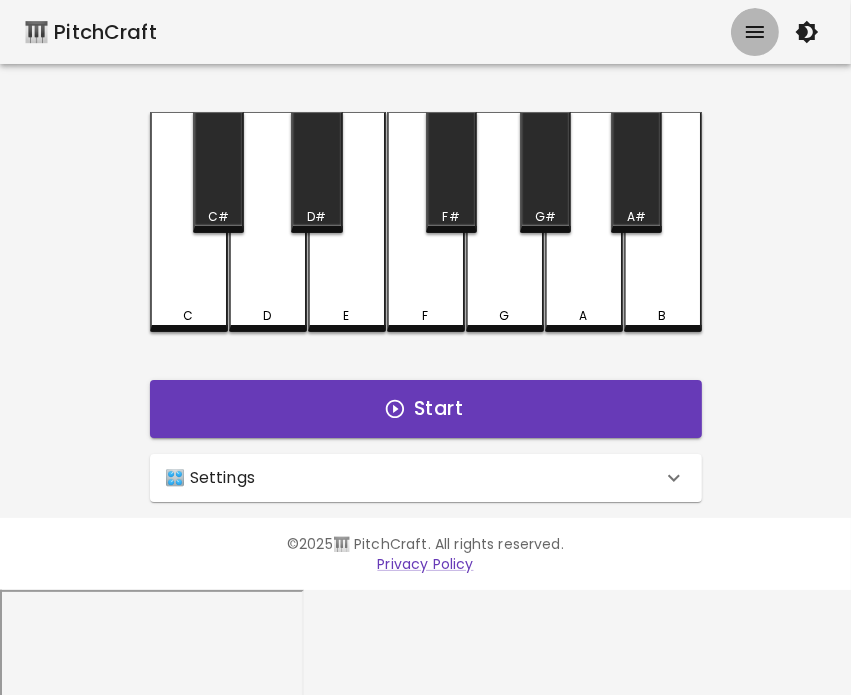 click 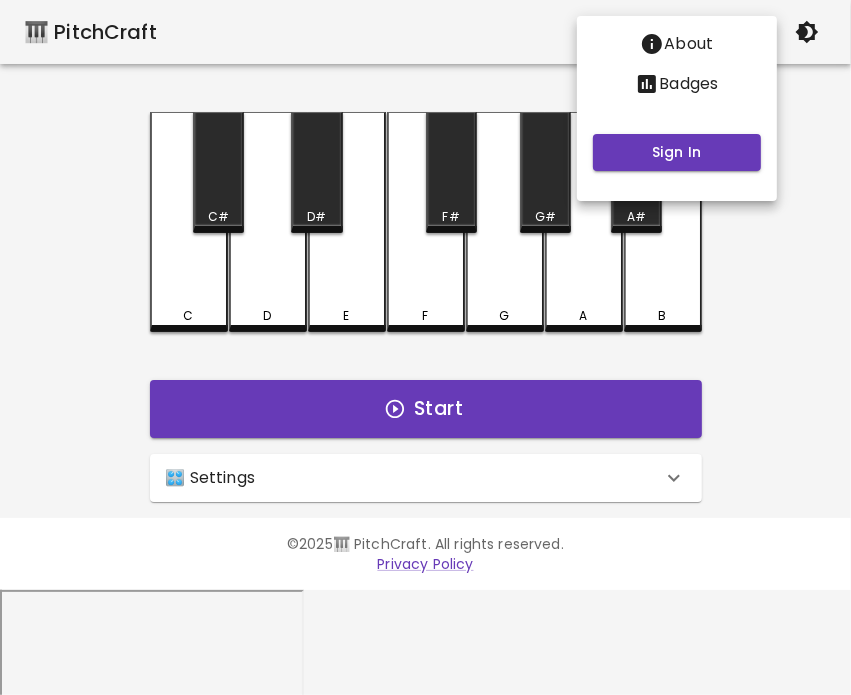 click at bounding box center (425, 347) 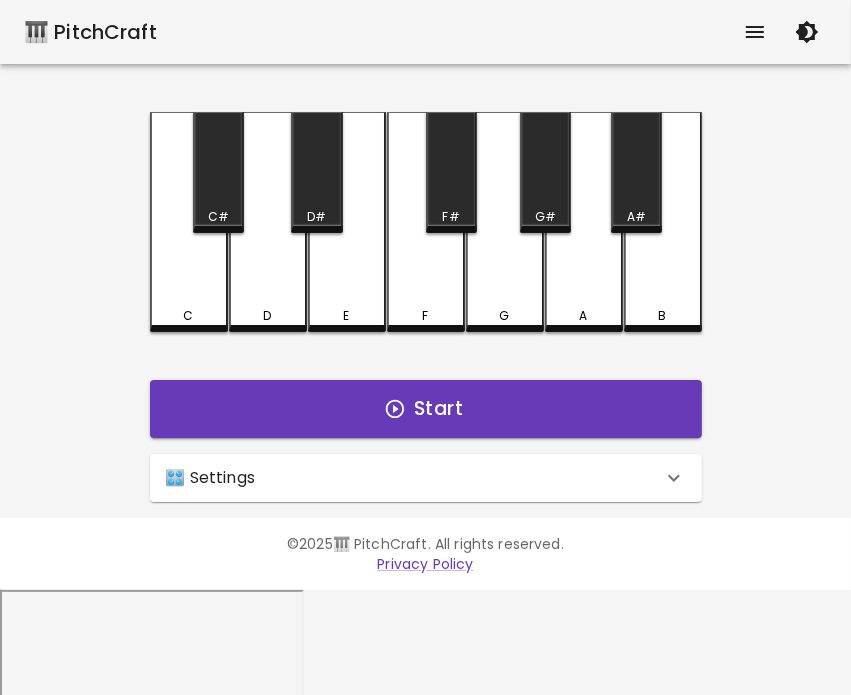click 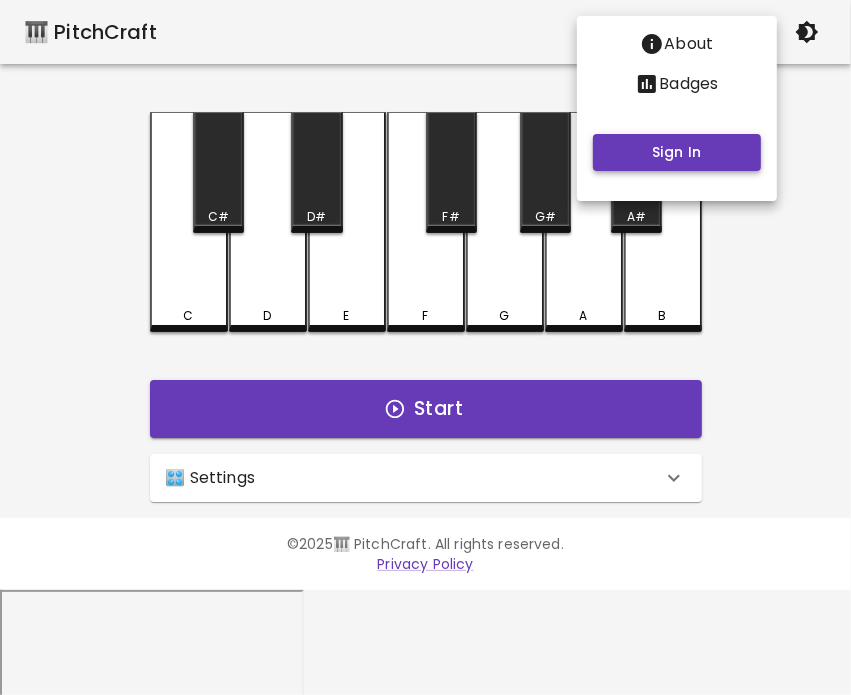 click on "Sign In" at bounding box center [677, 152] 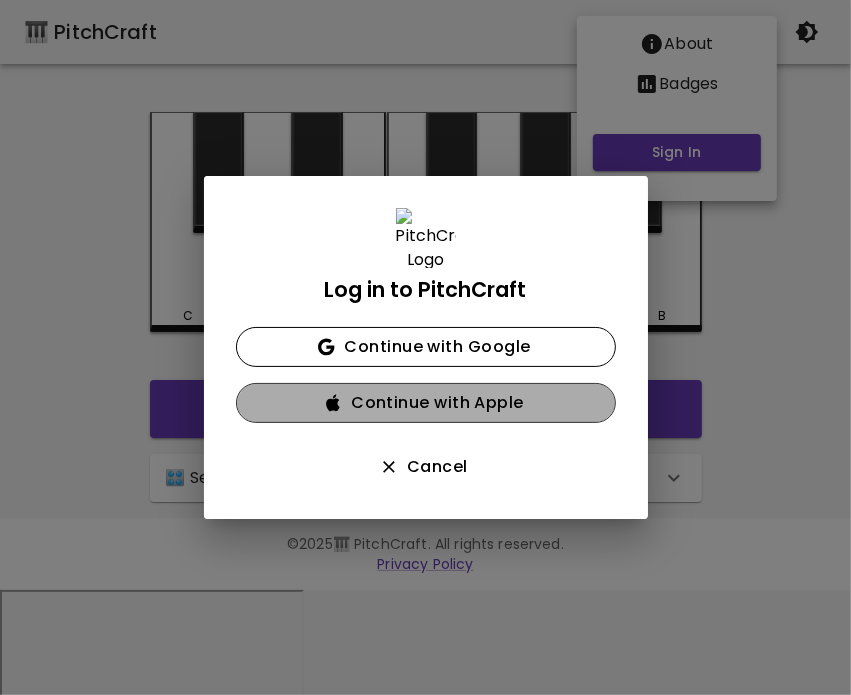 click on "Continue with Apple" at bounding box center (426, 403) 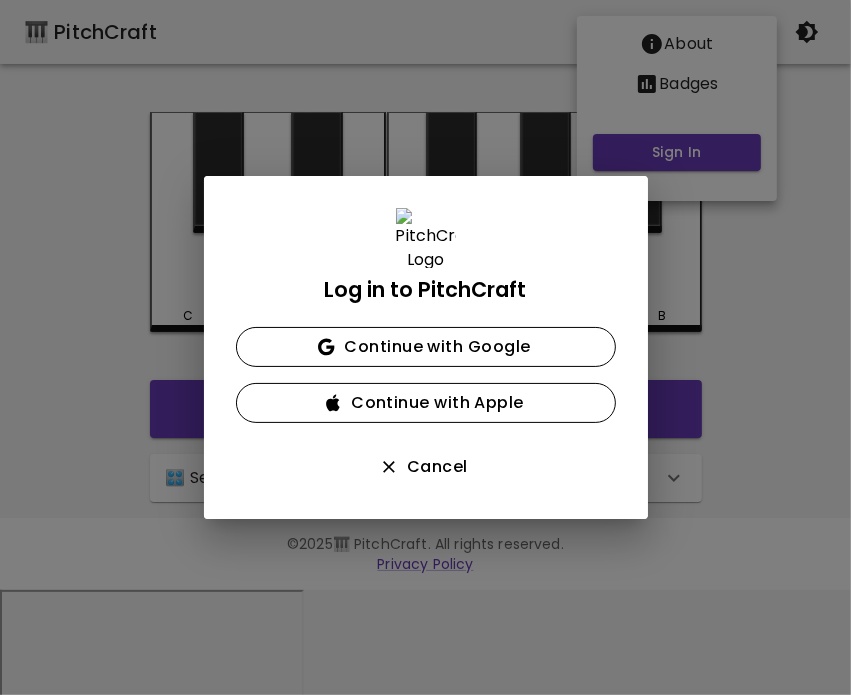 drag, startPoint x: 420, startPoint y: 375, endPoint x: 456, endPoint y: 275, distance: 106.28264 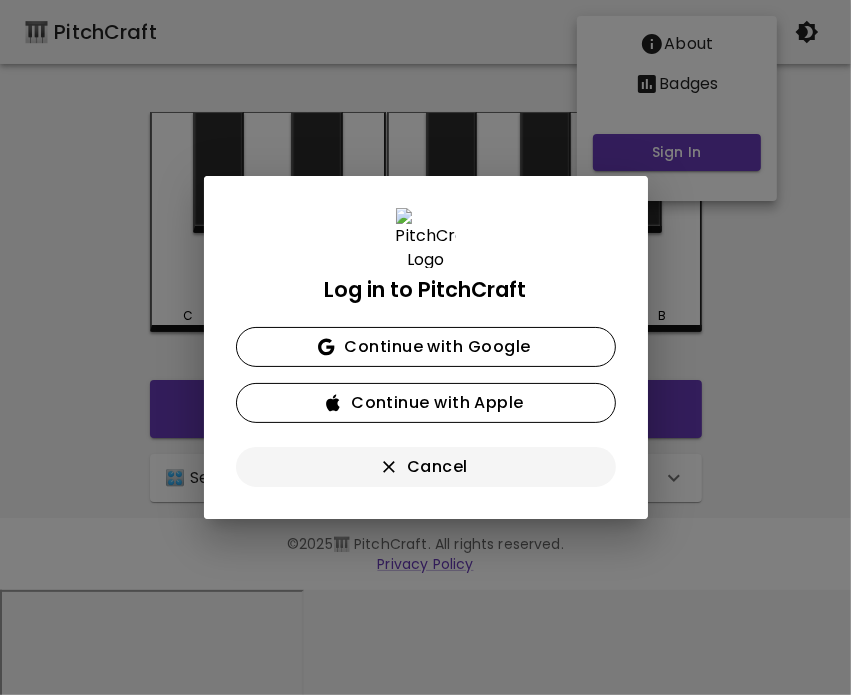 click on "Cancel" at bounding box center [426, 467] 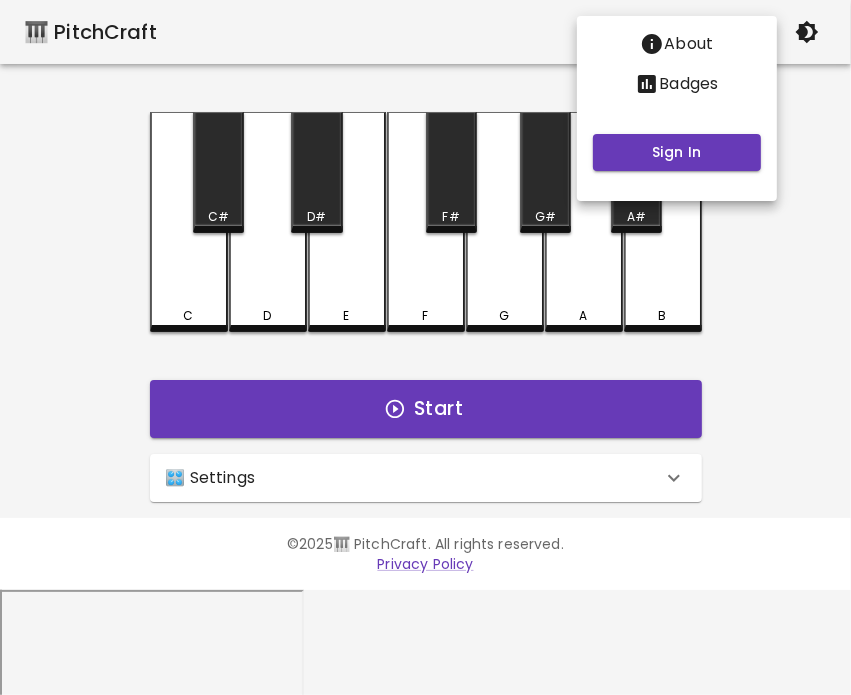 click at bounding box center [425, 347] 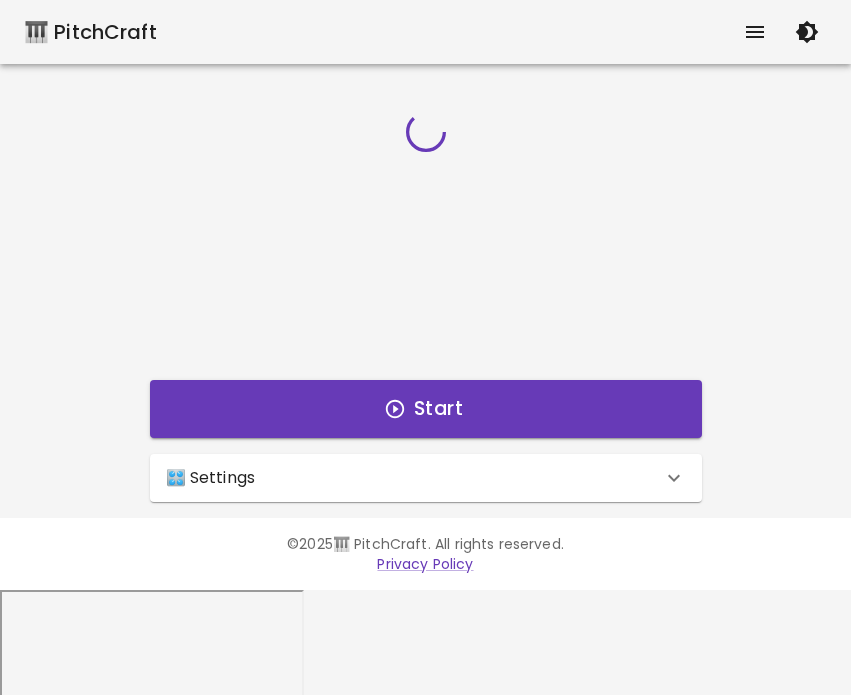 scroll, scrollTop: 0, scrollLeft: 0, axis: both 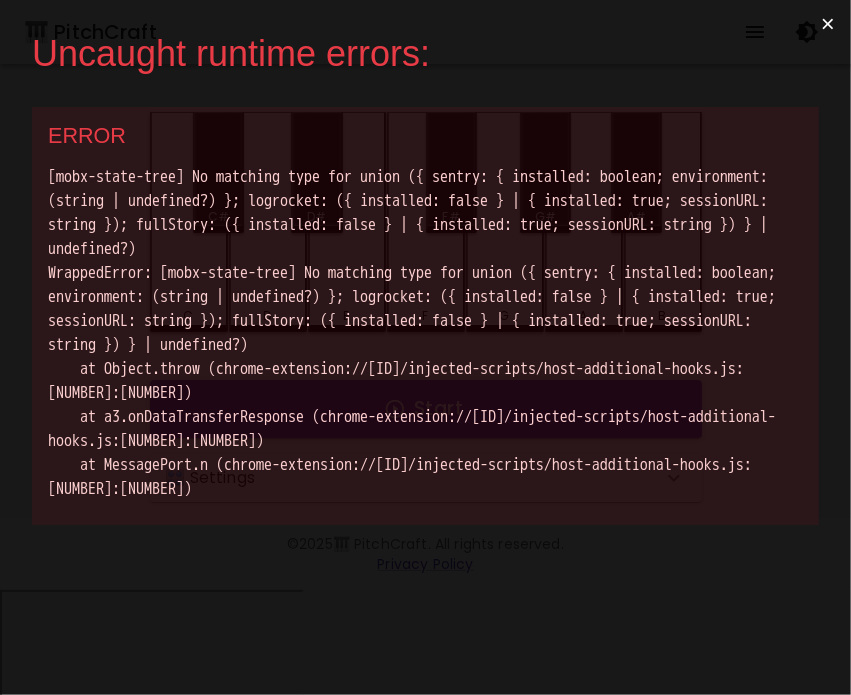 click on "×" at bounding box center (828, 24) 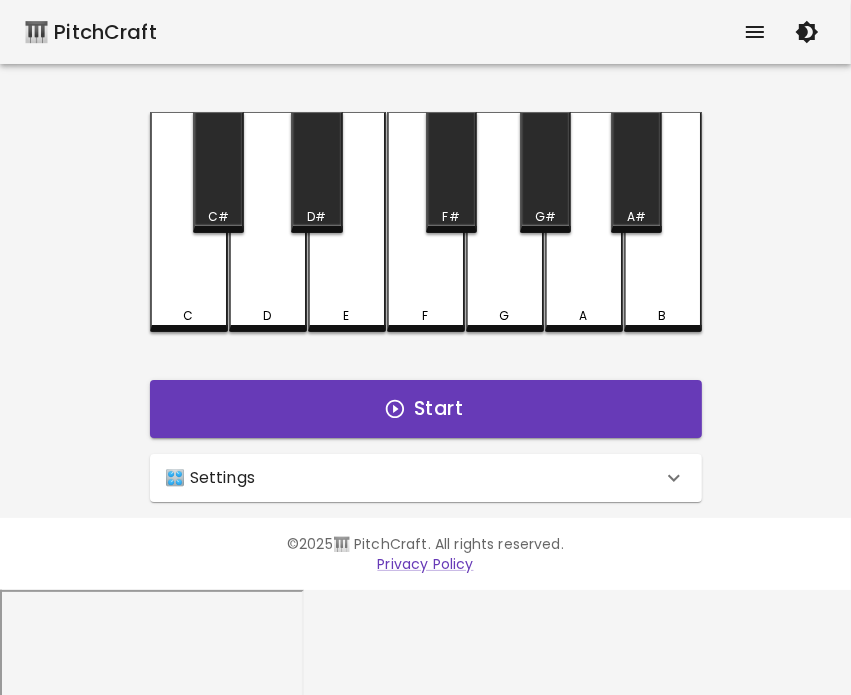 click 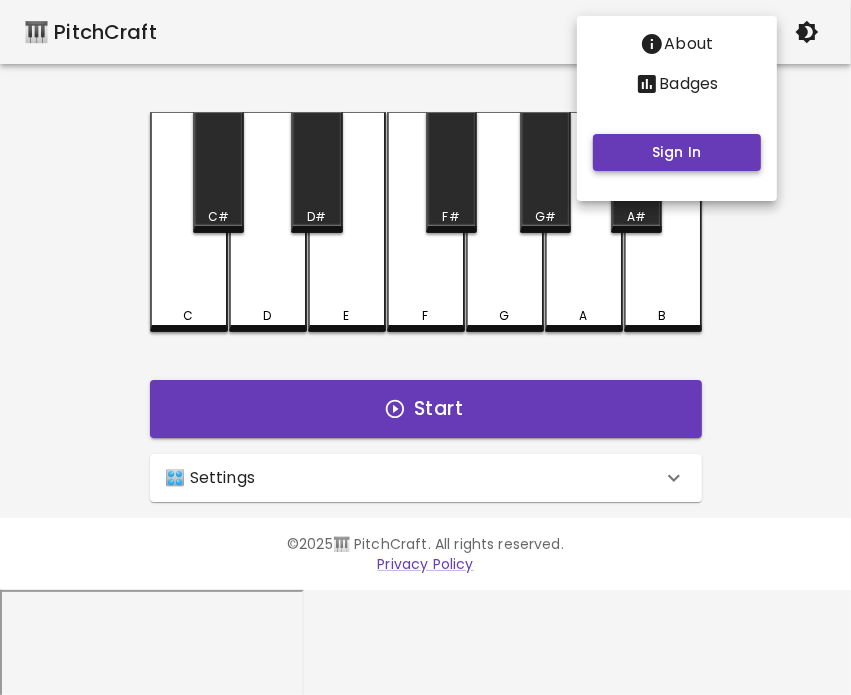 click on "Sign In" at bounding box center (677, 152) 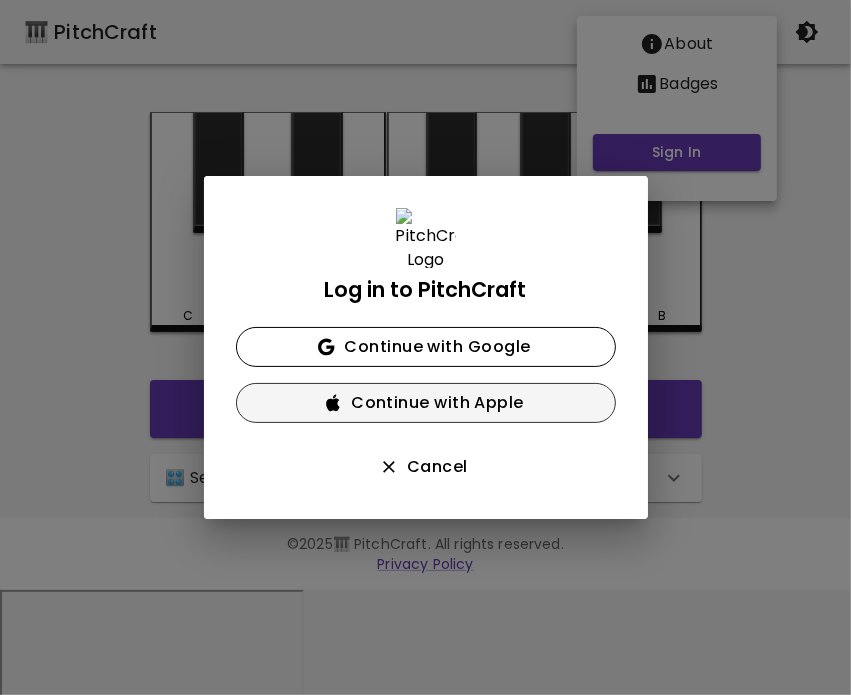 click on "Continue with Apple" at bounding box center [426, 403] 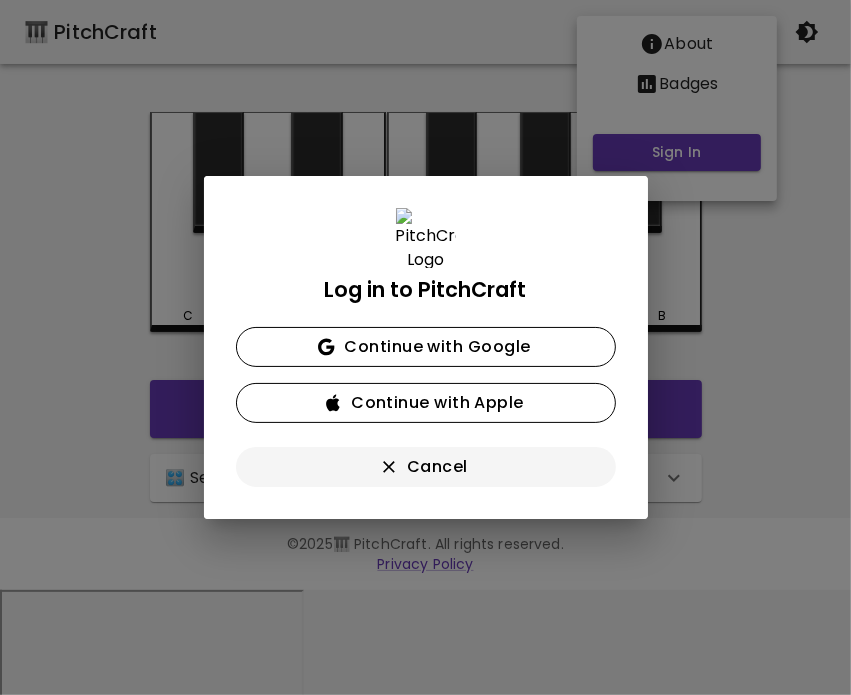 click on "Cancel" at bounding box center [426, 467] 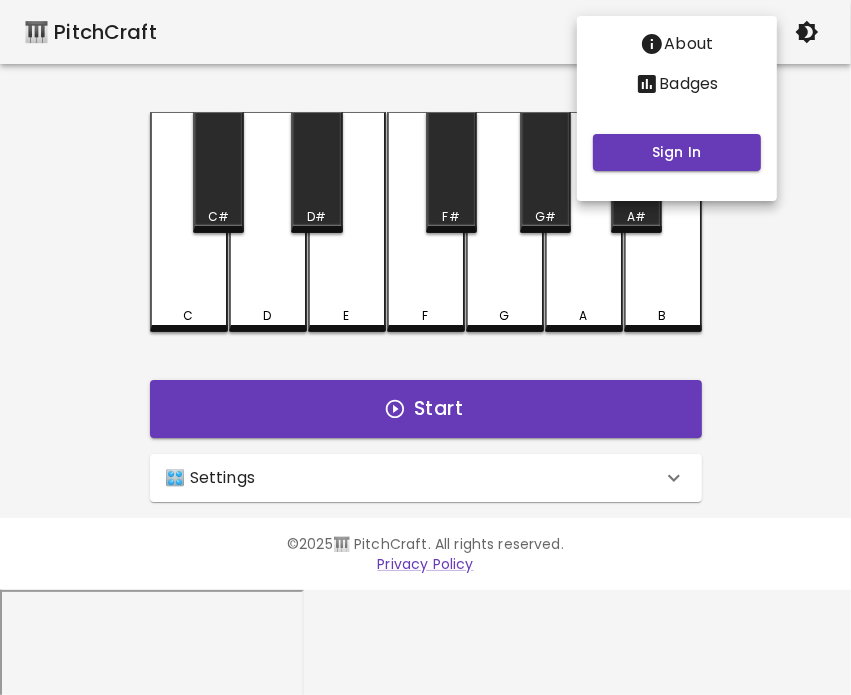 click at bounding box center [425, 347] 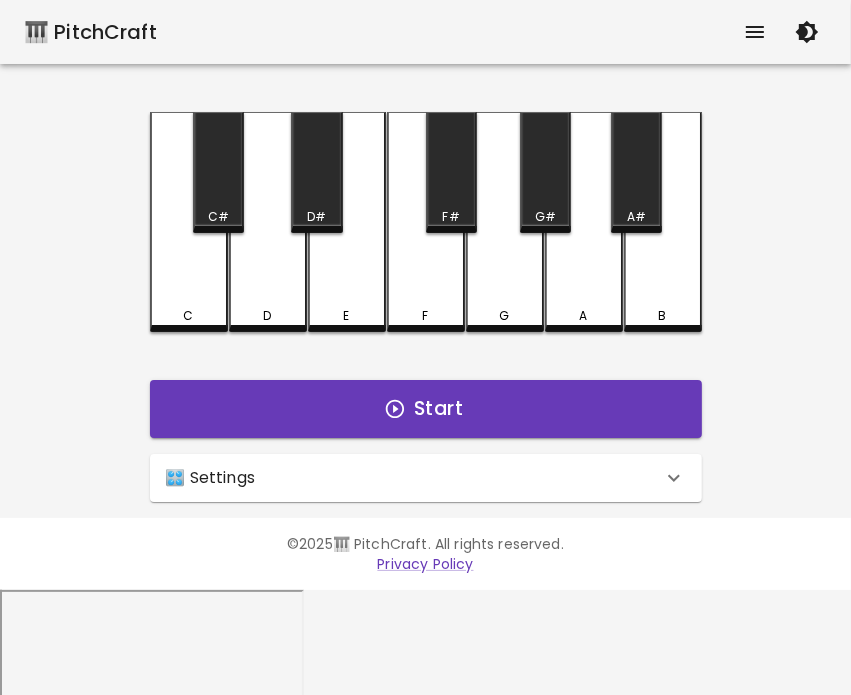 click at bounding box center (755, 32) 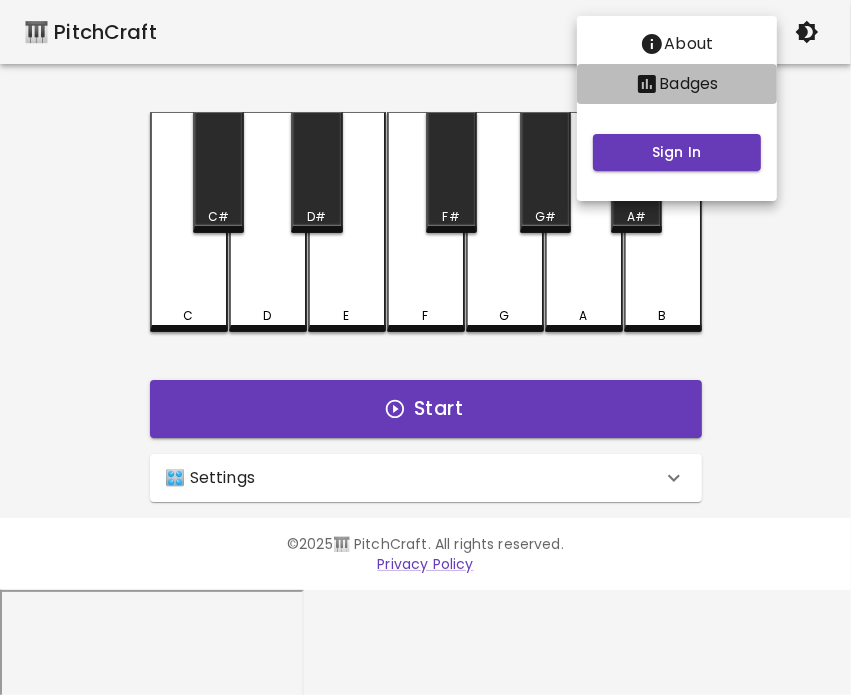 click on "Badges" at bounding box center [688, 84] 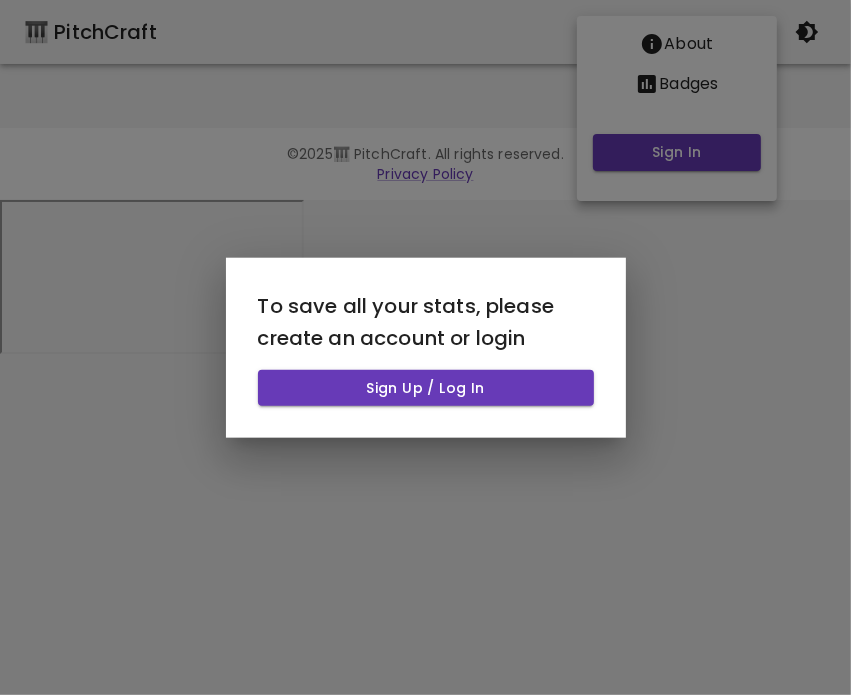 click at bounding box center (425, 347) 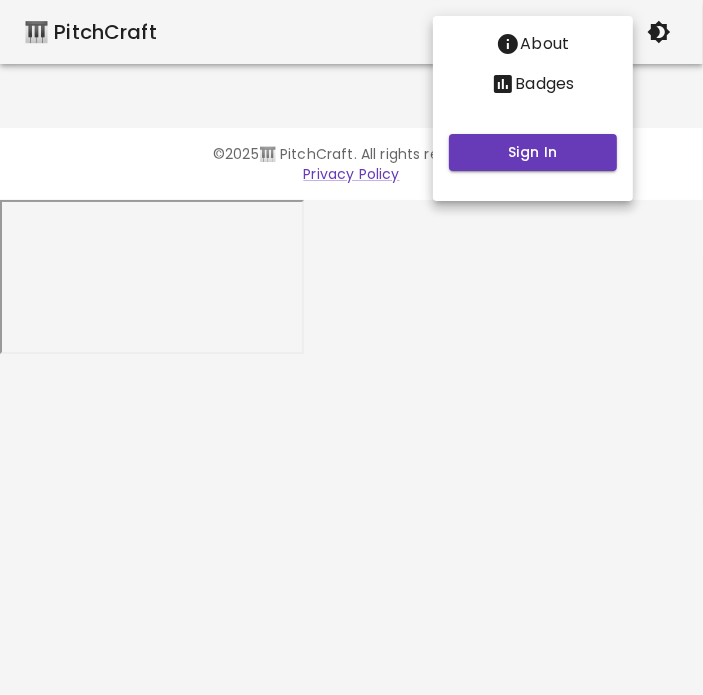 click at bounding box center [351, 347] 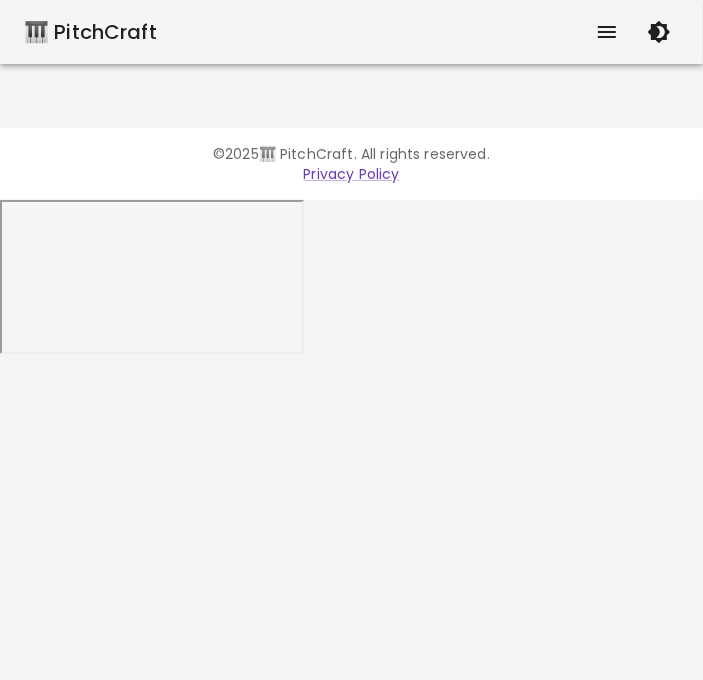 click on "🎹 PitchCraft" at bounding box center (90, 32) 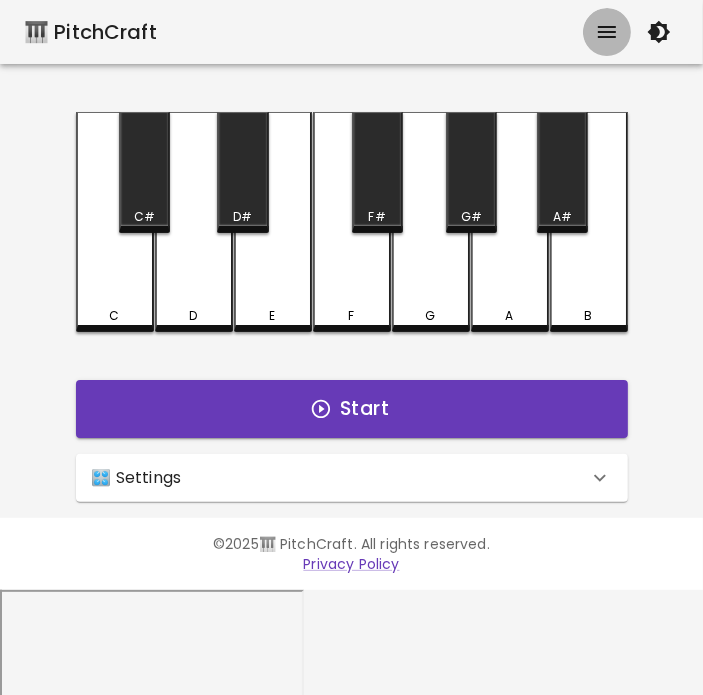 click 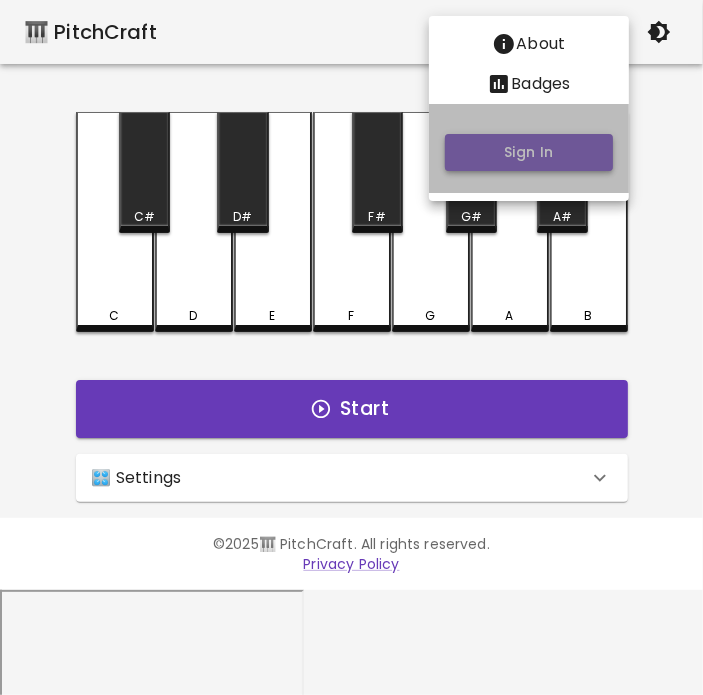 click on "Sign In" at bounding box center (529, 152) 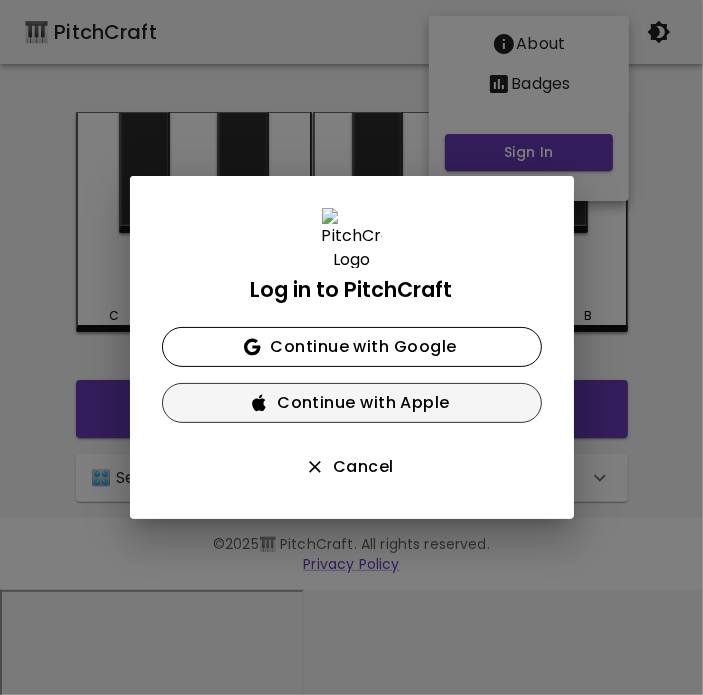 click on "Continue with Apple" at bounding box center (352, 403) 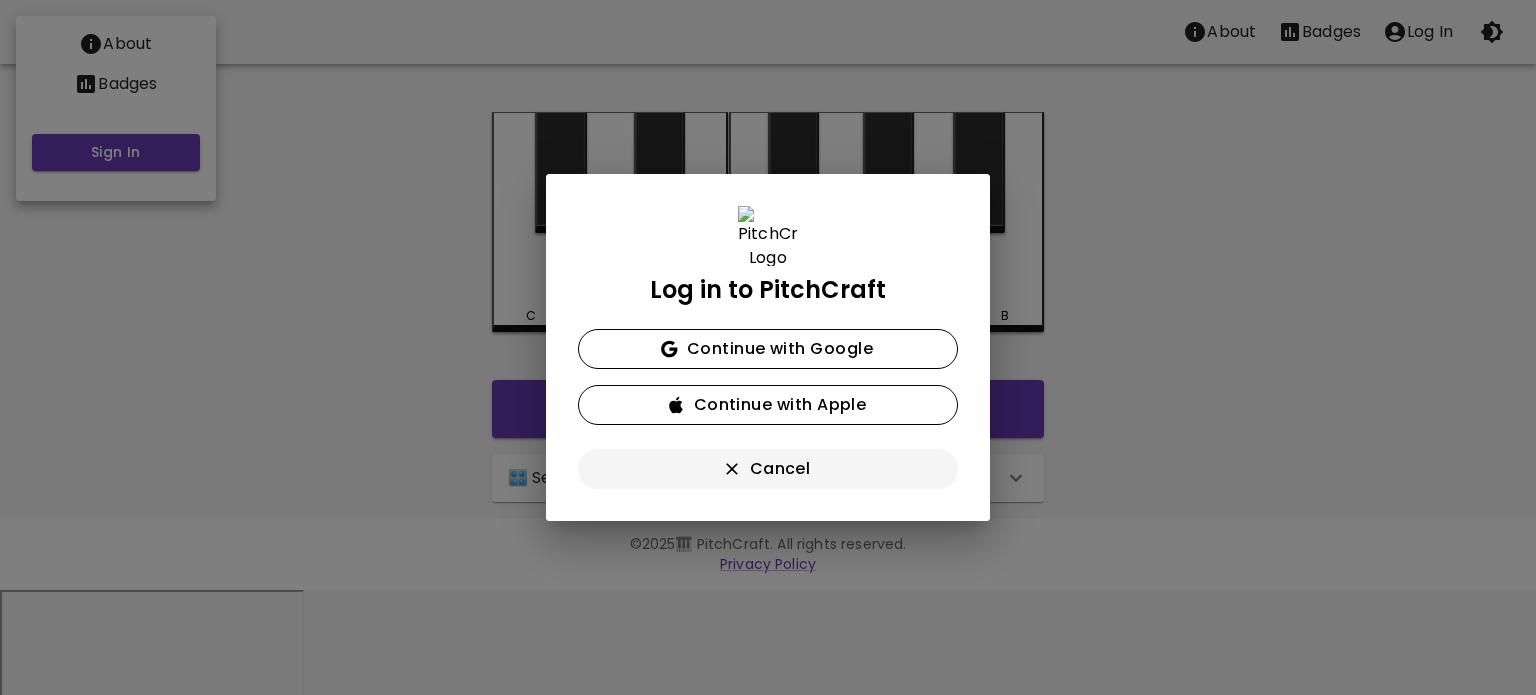 click on "Cancel" at bounding box center [768, 469] 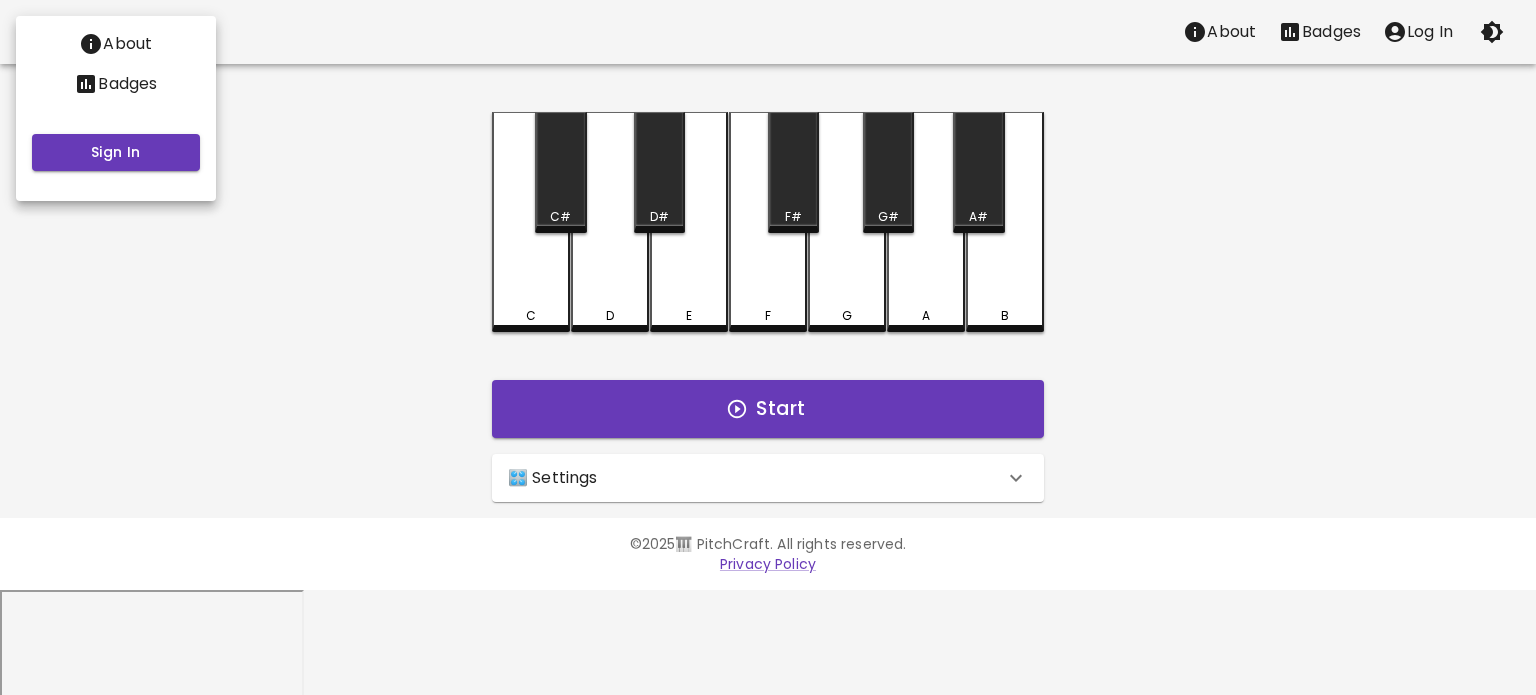 click at bounding box center [768, 347] 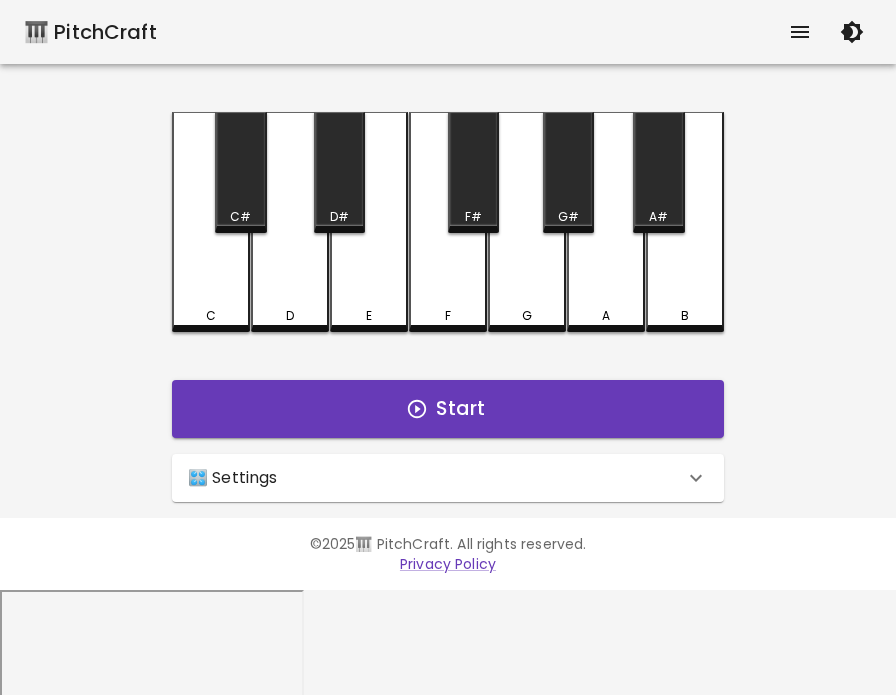 click 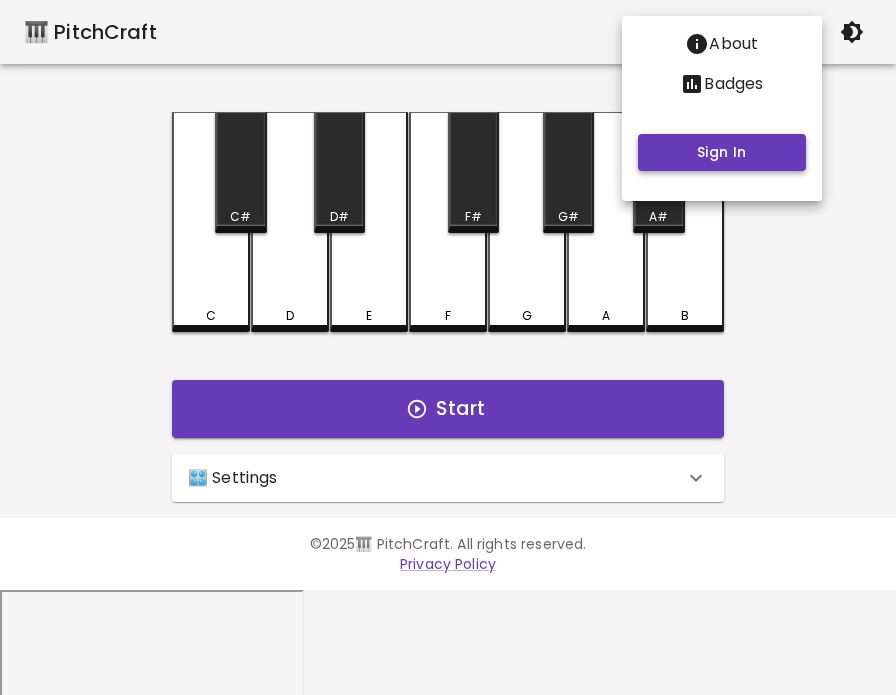 click on "Sign In" at bounding box center (722, 152) 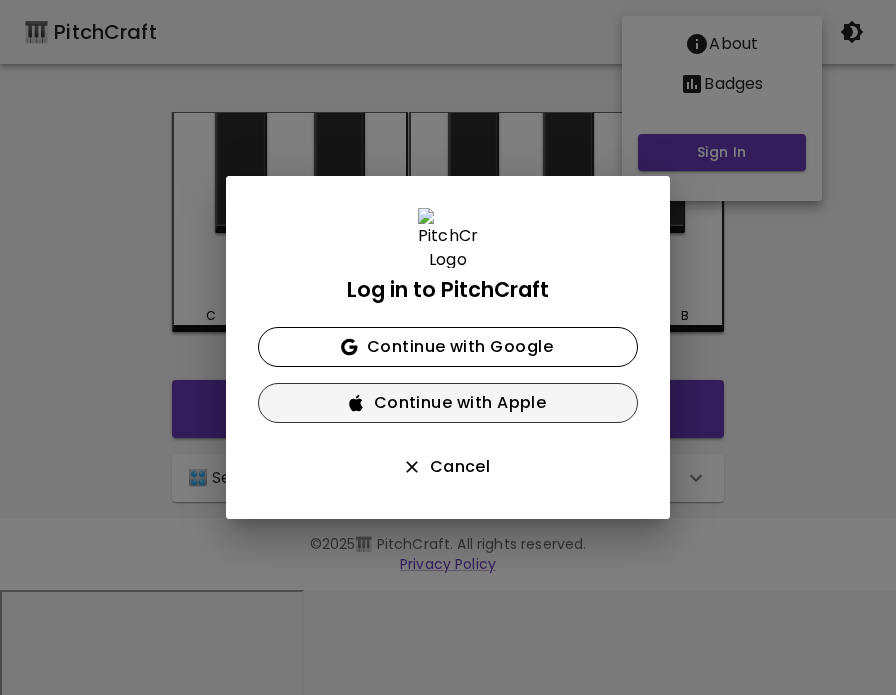 click on "Continue with Apple" at bounding box center (448, 403) 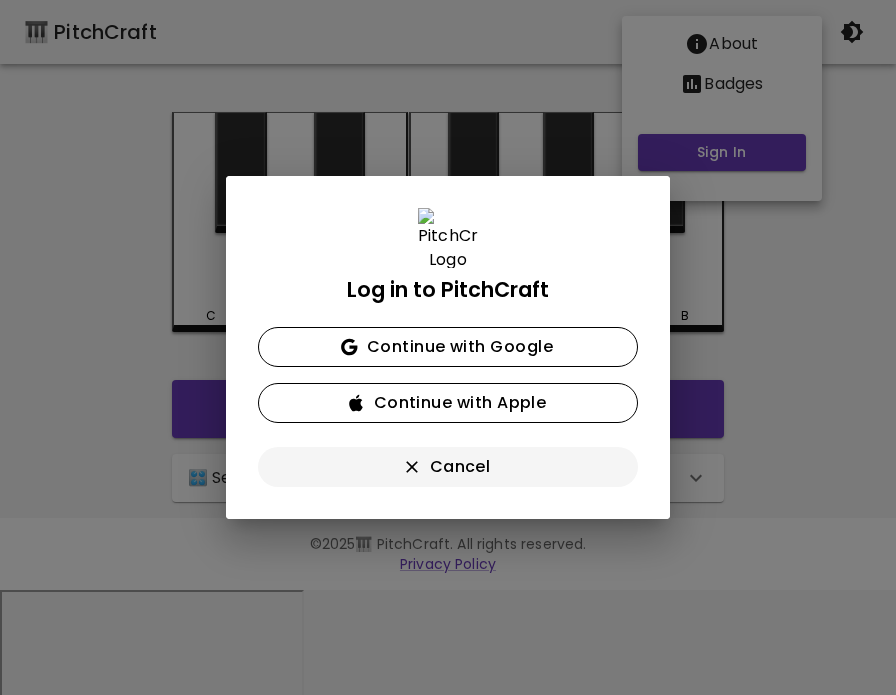 click on "Cancel" at bounding box center [448, 467] 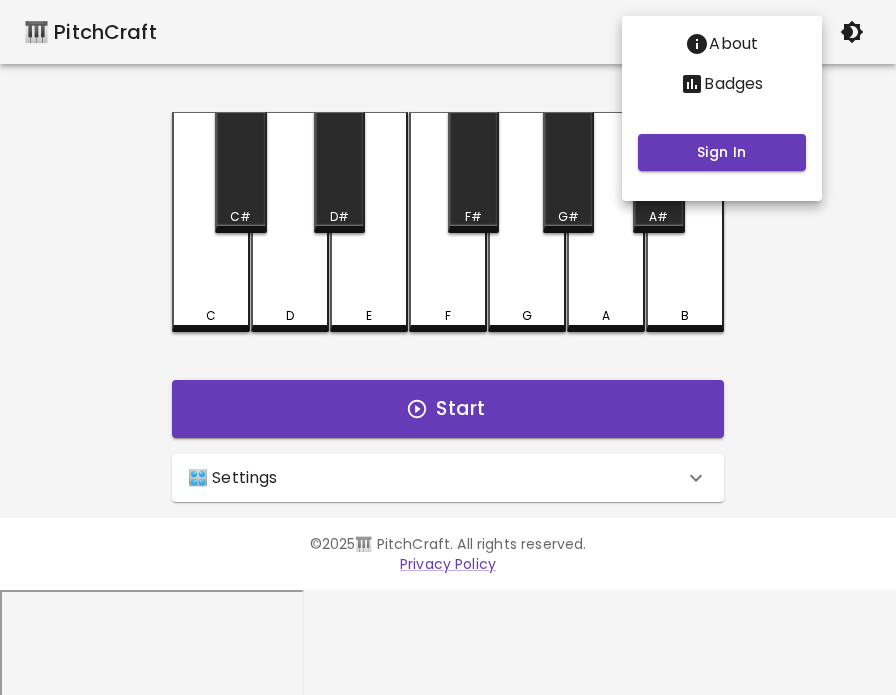 click at bounding box center [448, 347] 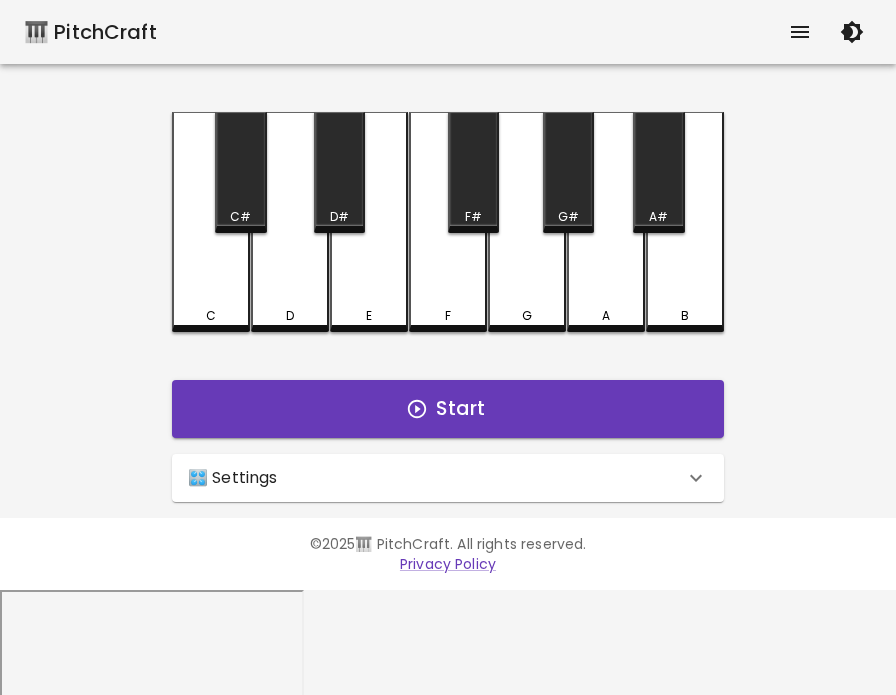 type 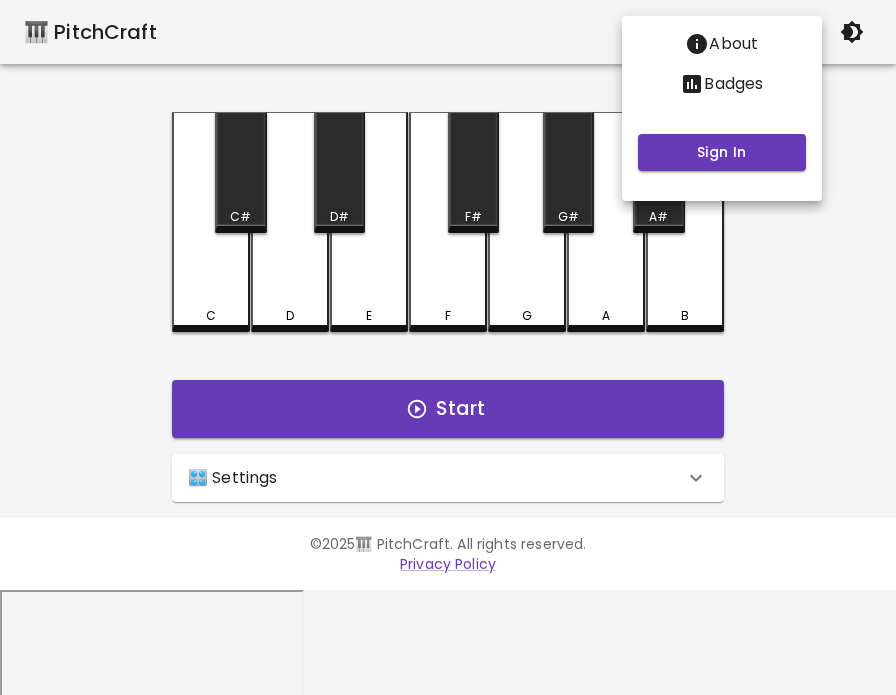 click at bounding box center [448, 347] 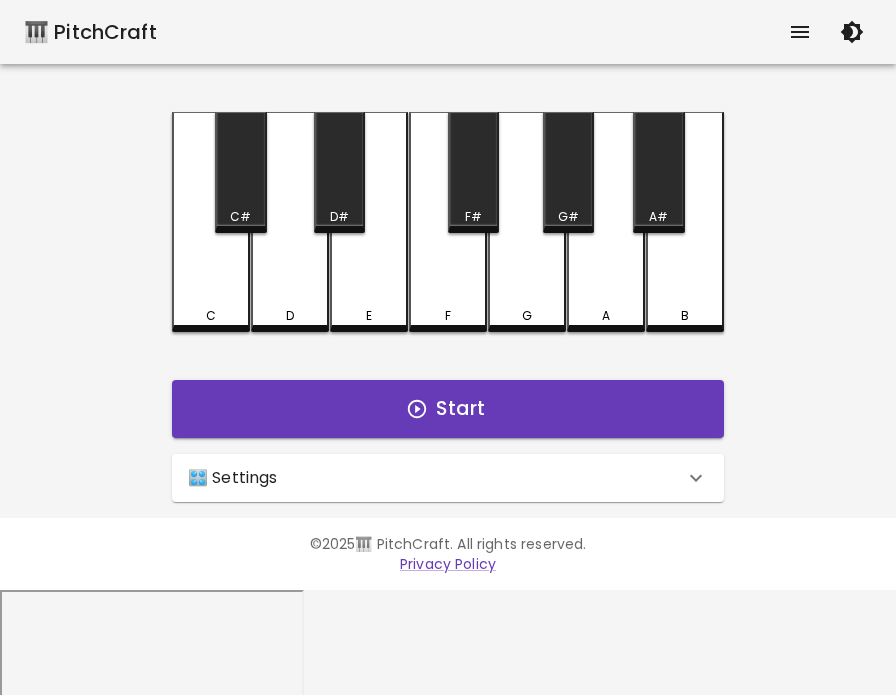 click 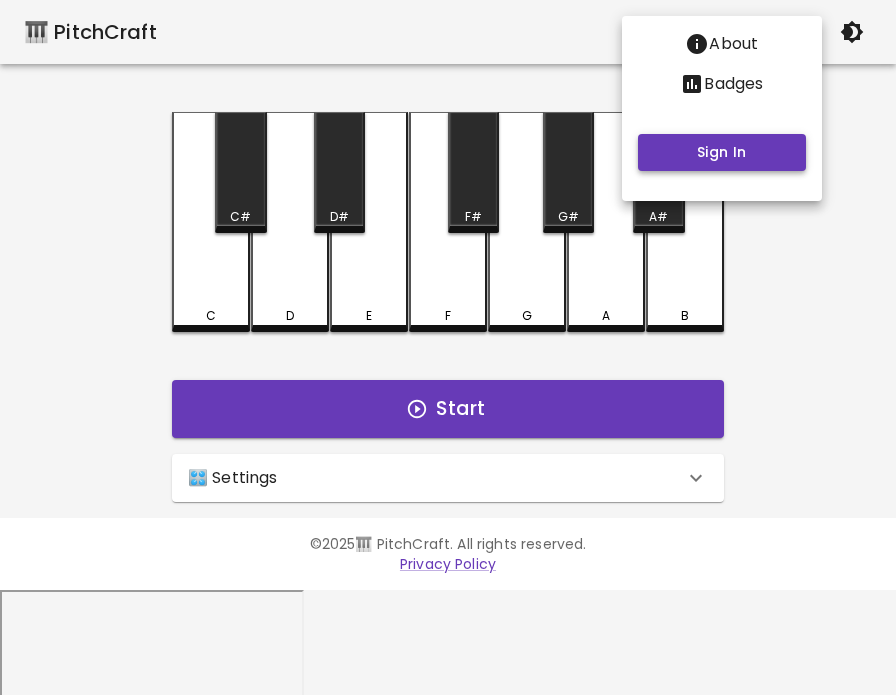 click on "Sign In" at bounding box center [722, 152] 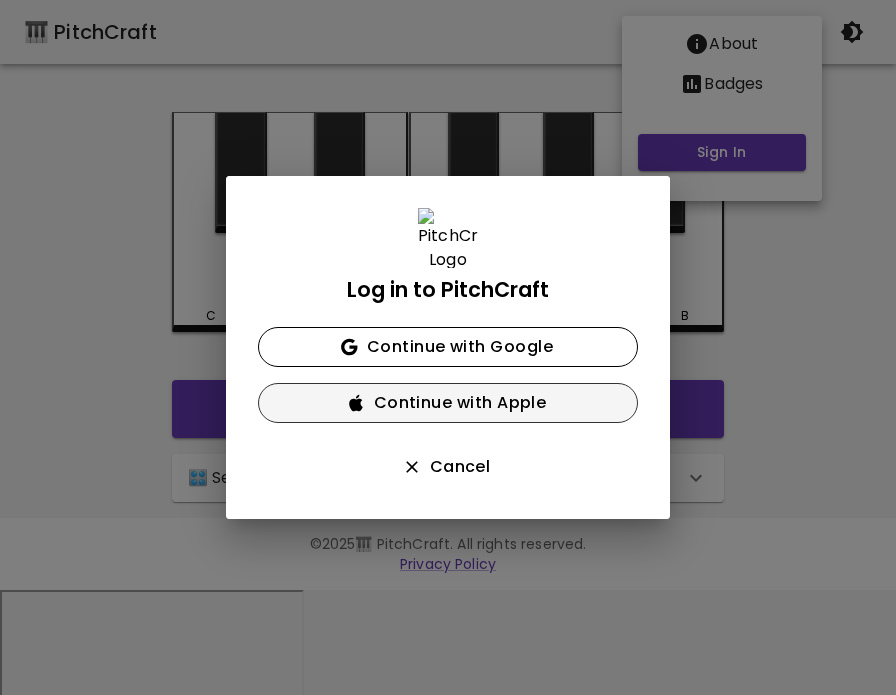 click on "Continue with Apple" at bounding box center [448, 403] 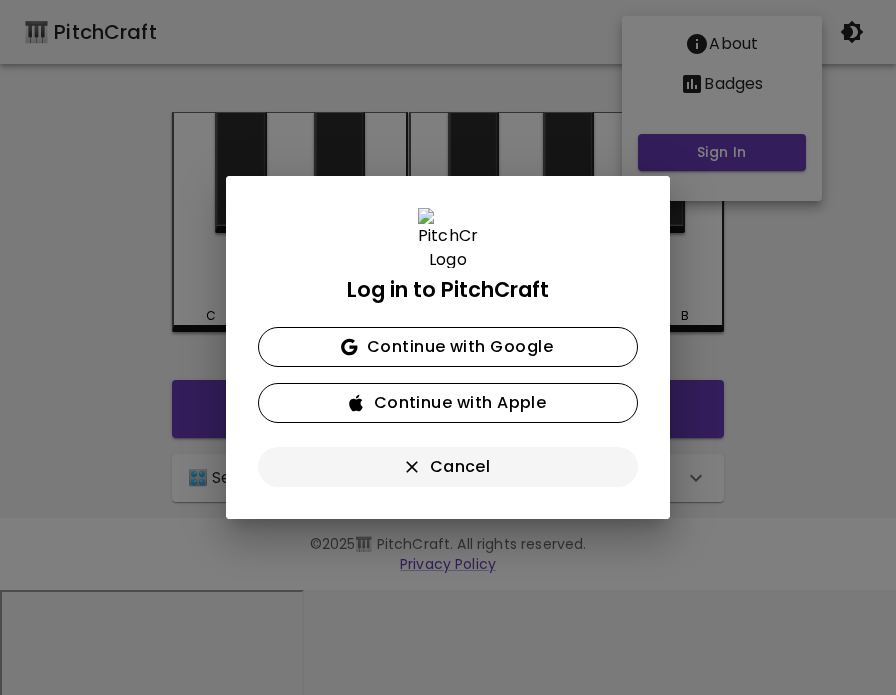 click on "Cancel" at bounding box center (448, 467) 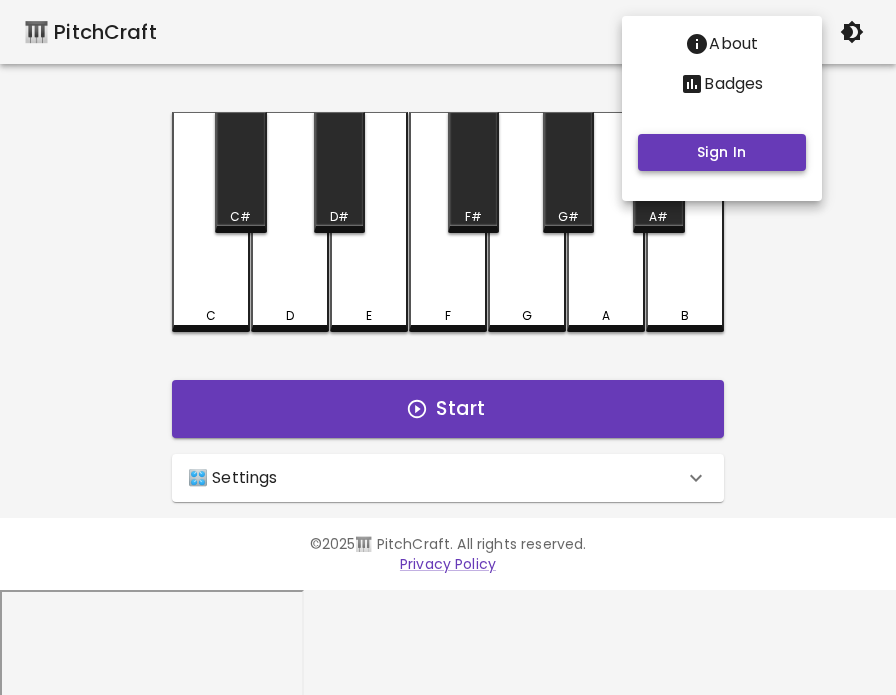 click on "Sign In" at bounding box center [722, 152] 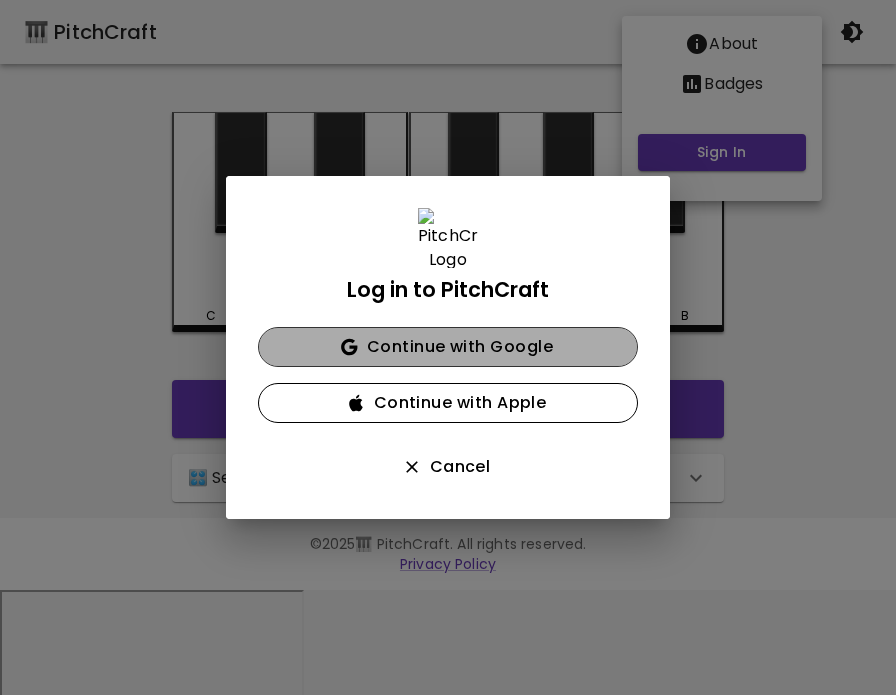 click on "Continue with Google" at bounding box center [448, 347] 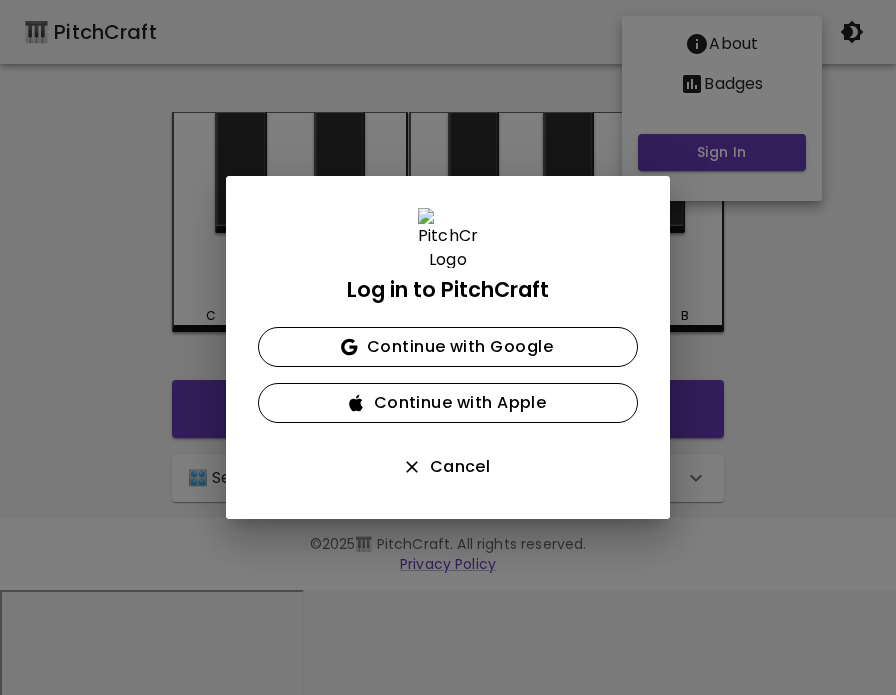 type 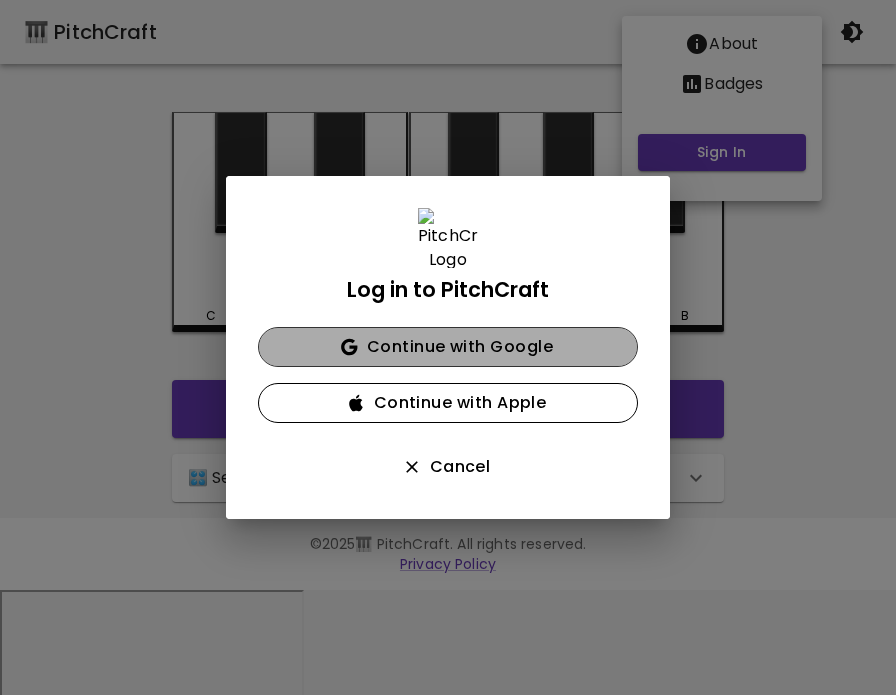 click on "Continue with Google" at bounding box center (448, 347) 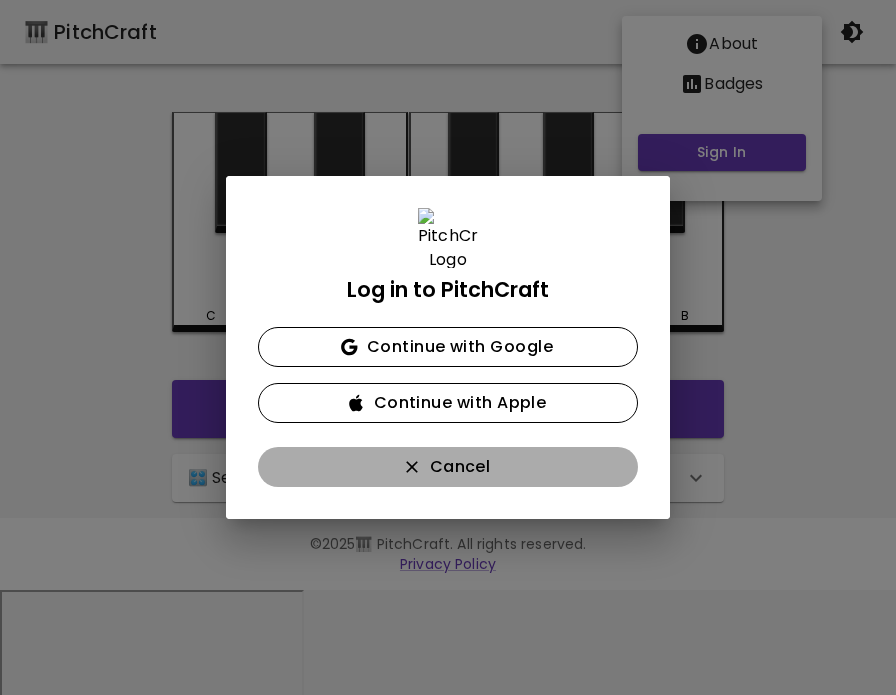 click on "Cancel" at bounding box center [448, 467] 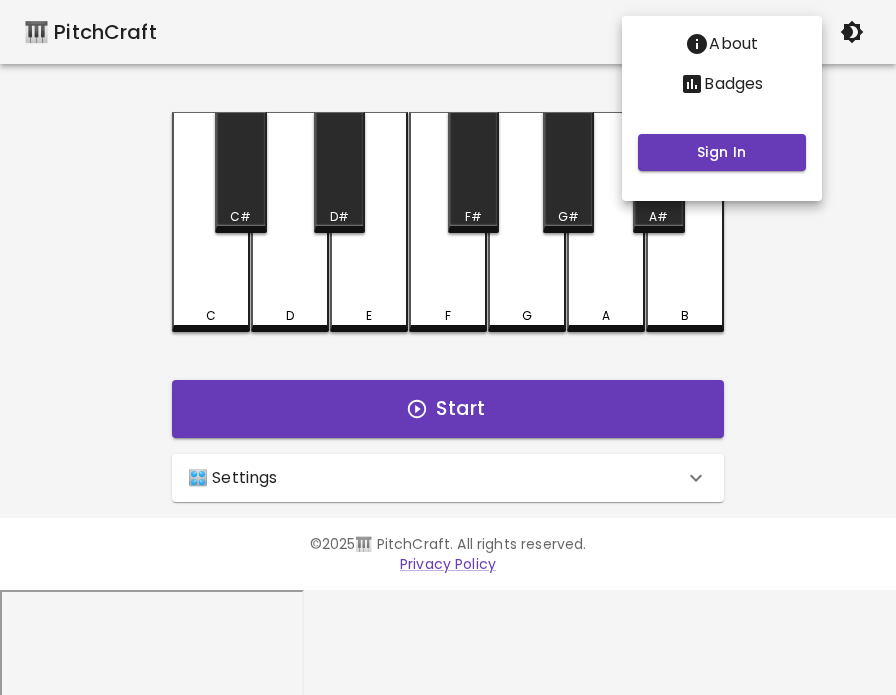 click at bounding box center [448, 347] 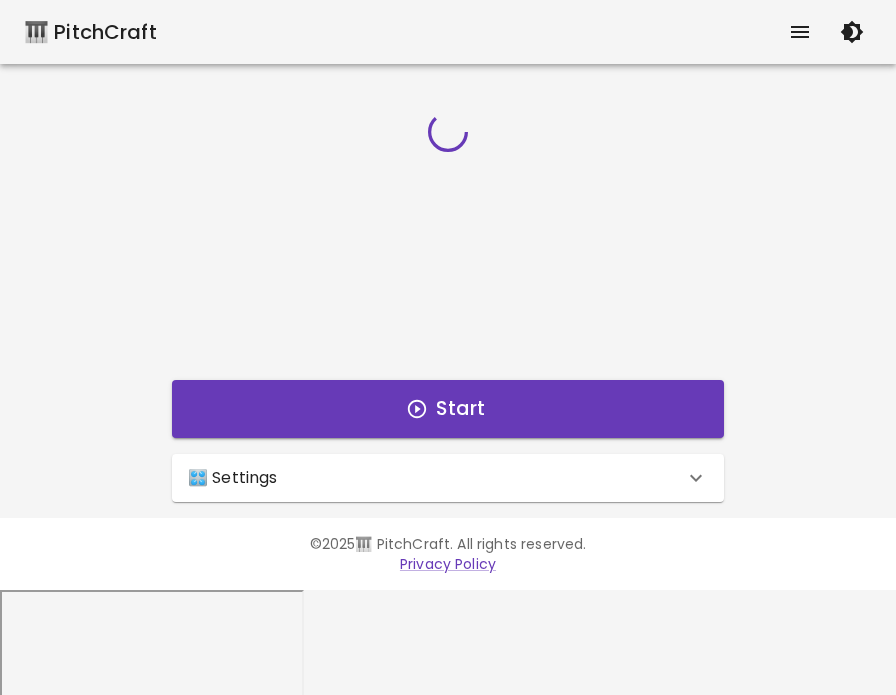 scroll, scrollTop: 0, scrollLeft: 0, axis: both 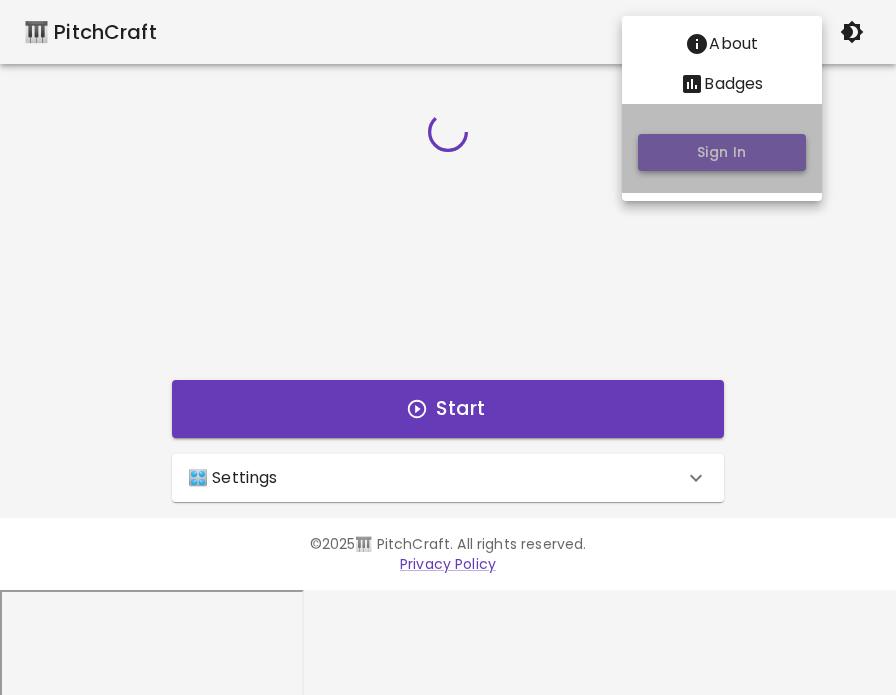 click on "Sign In" at bounding box center [722, 152] 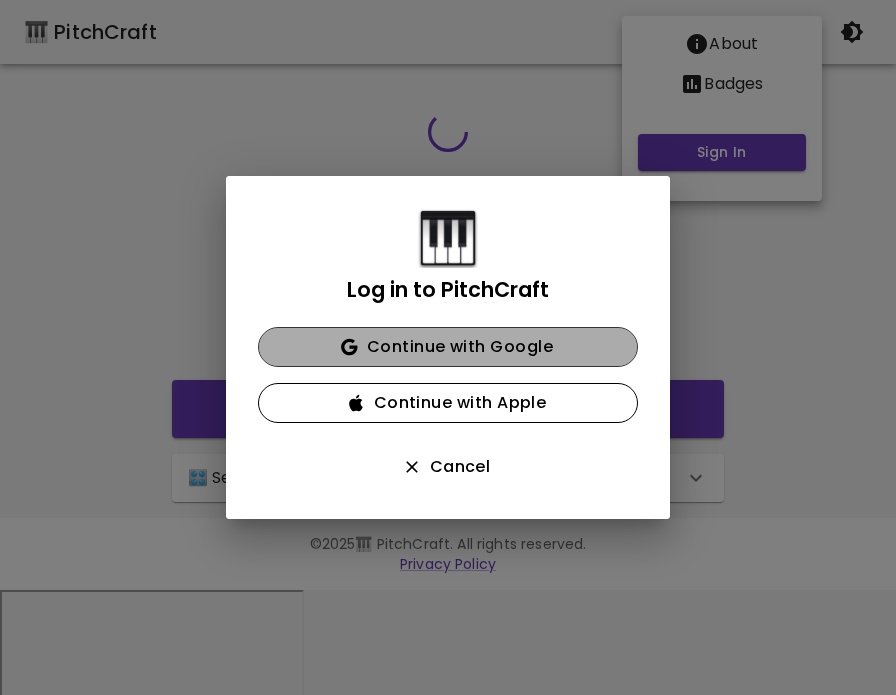 click on "Continue with Google" at bounding box center (448, 347) 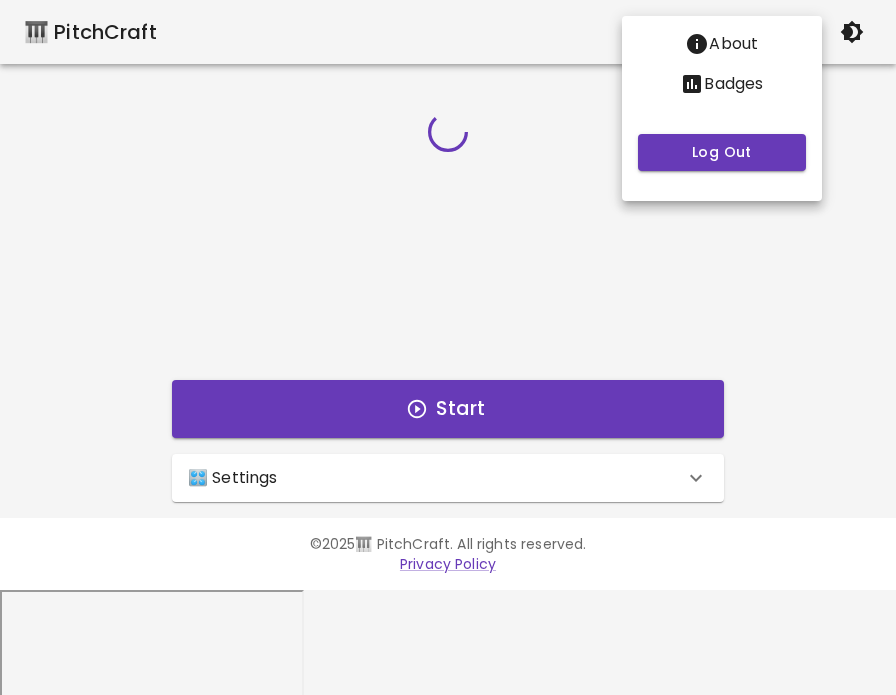 click at bounding box center (448, 347) 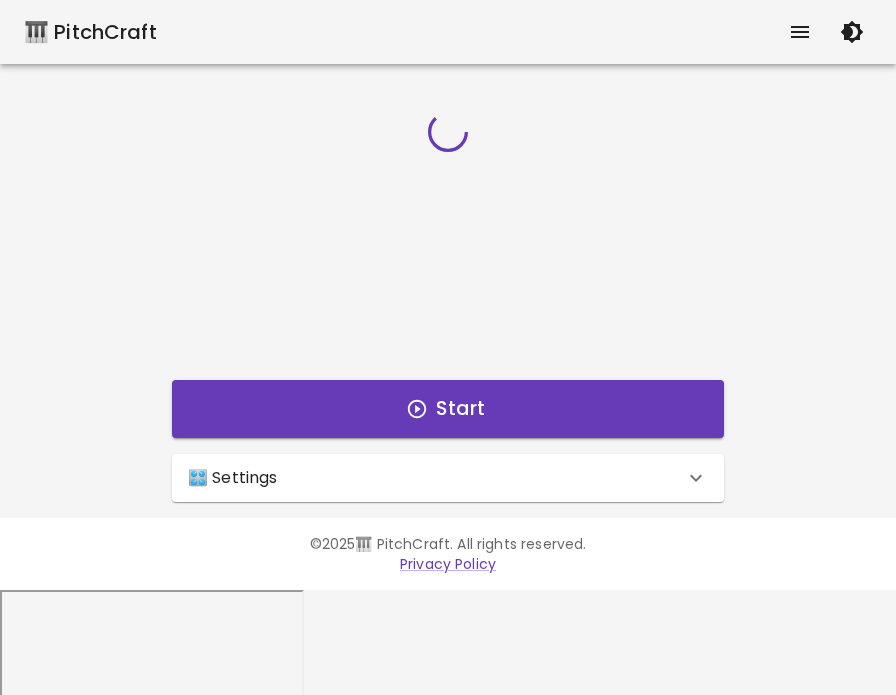 click 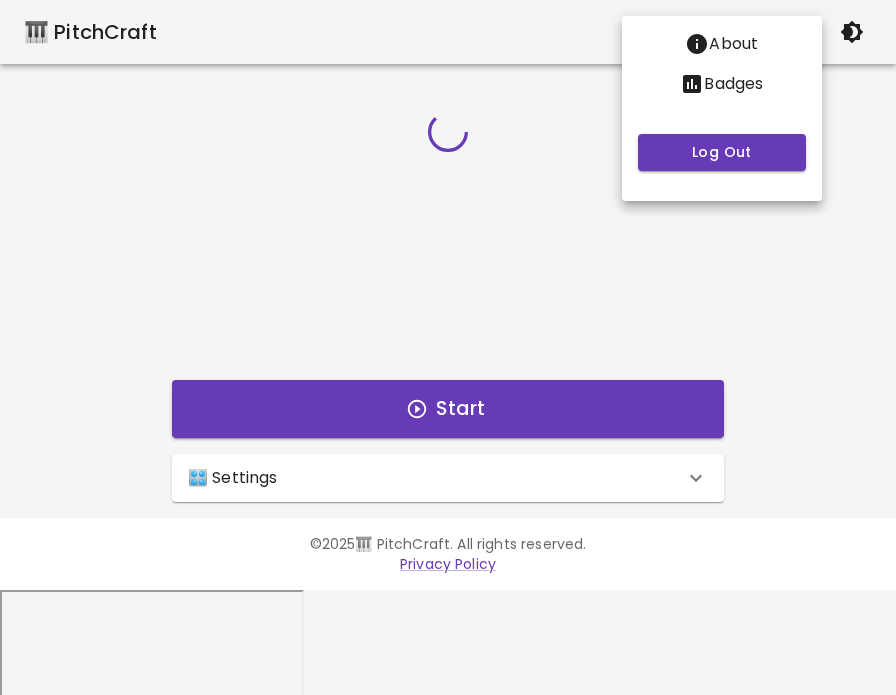 click at bounding box center [448, 347] 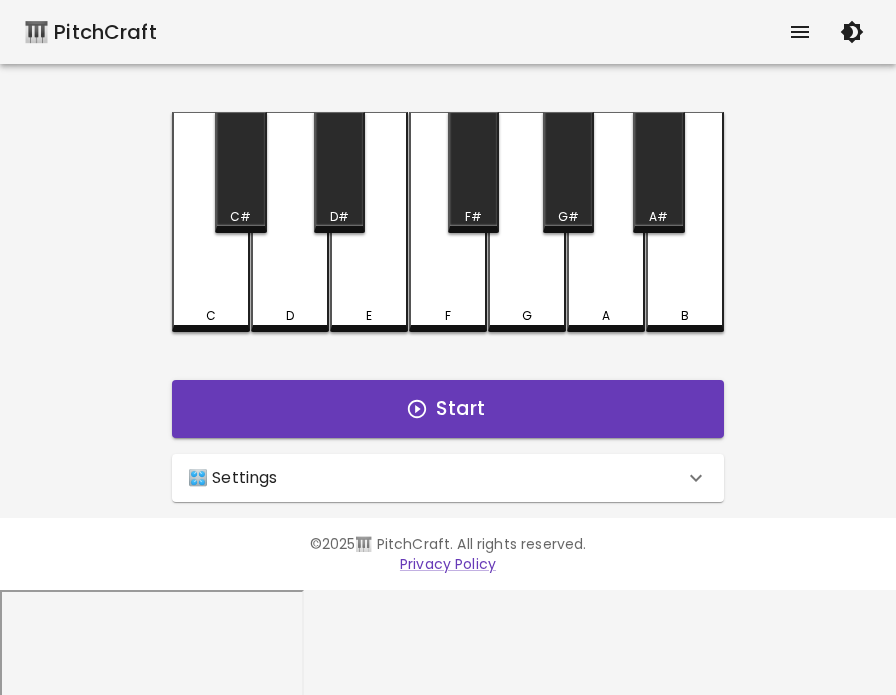 click 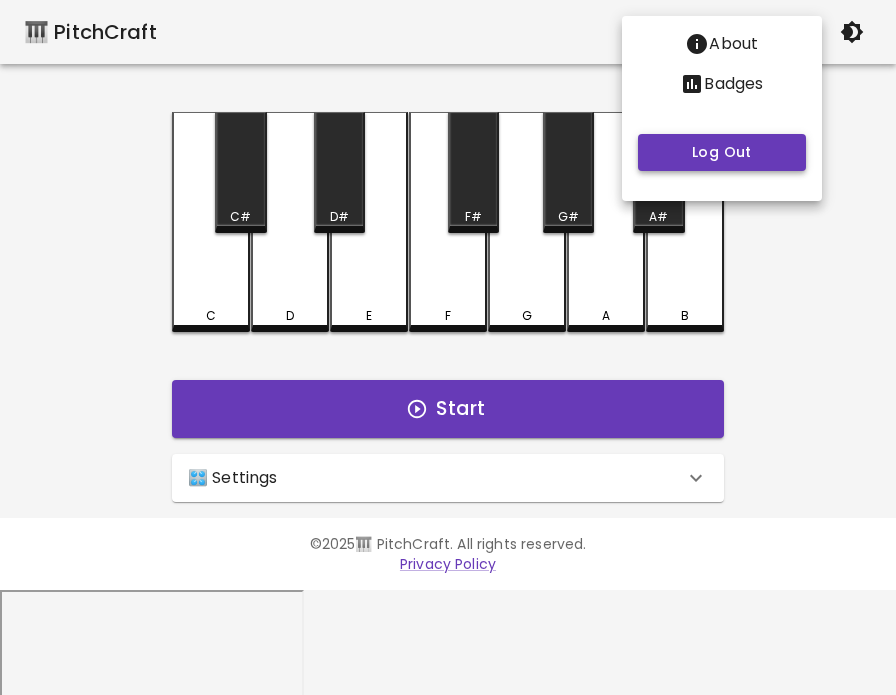 click on "Log Out" at bounding box center (722, 152) 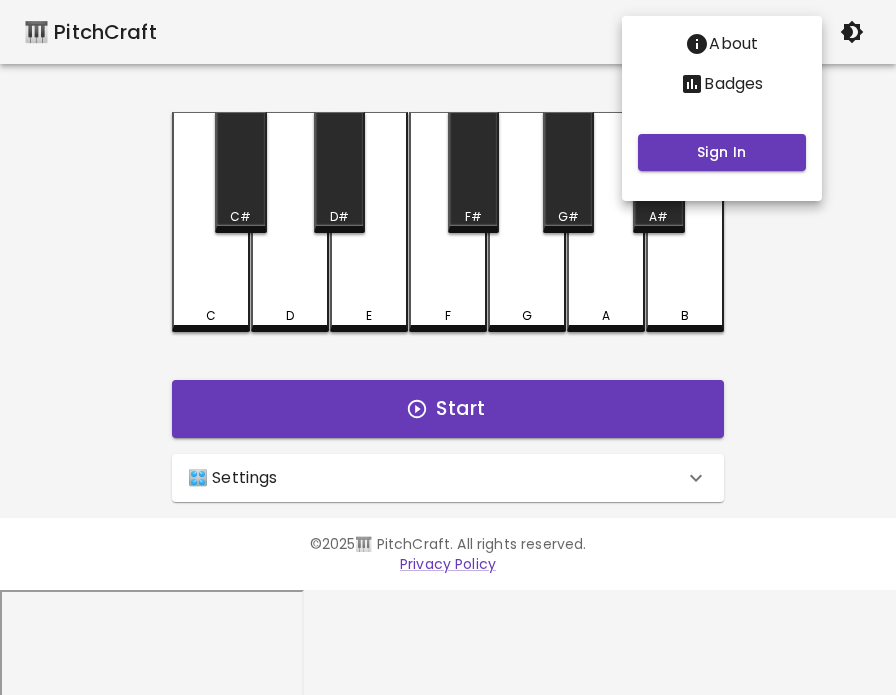 click at bounding box center (448, 347) 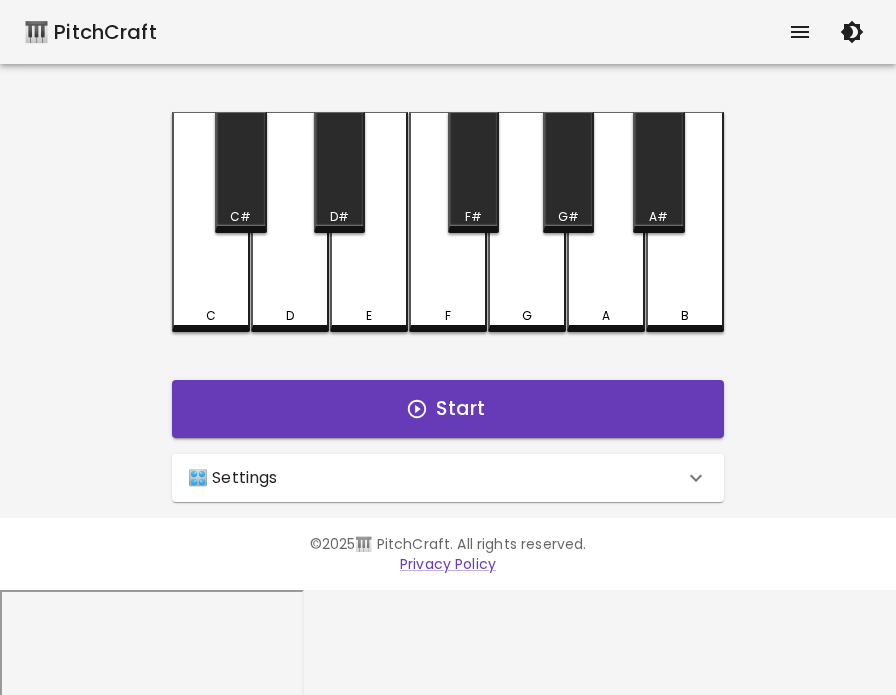 click 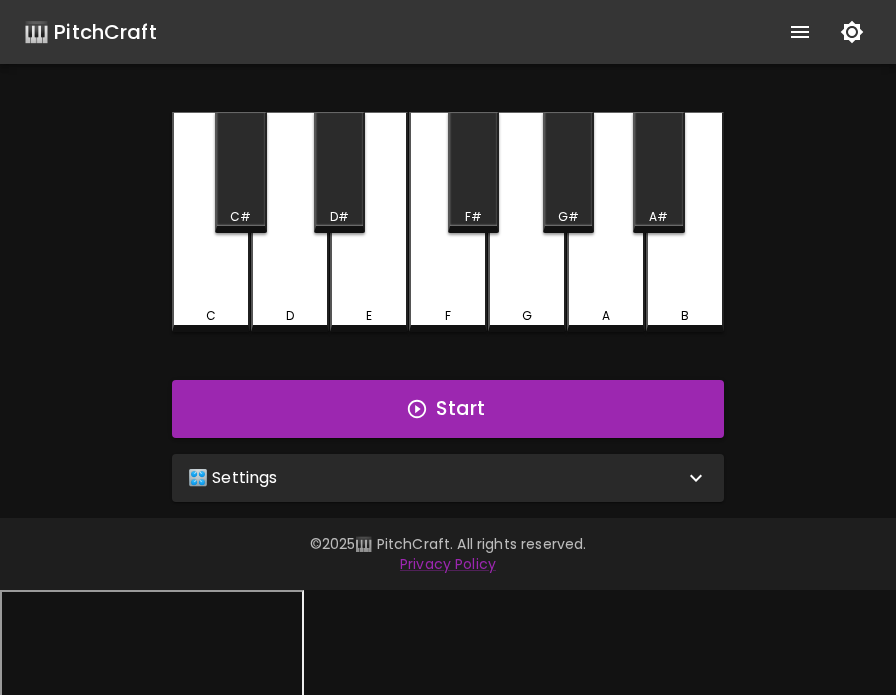 click 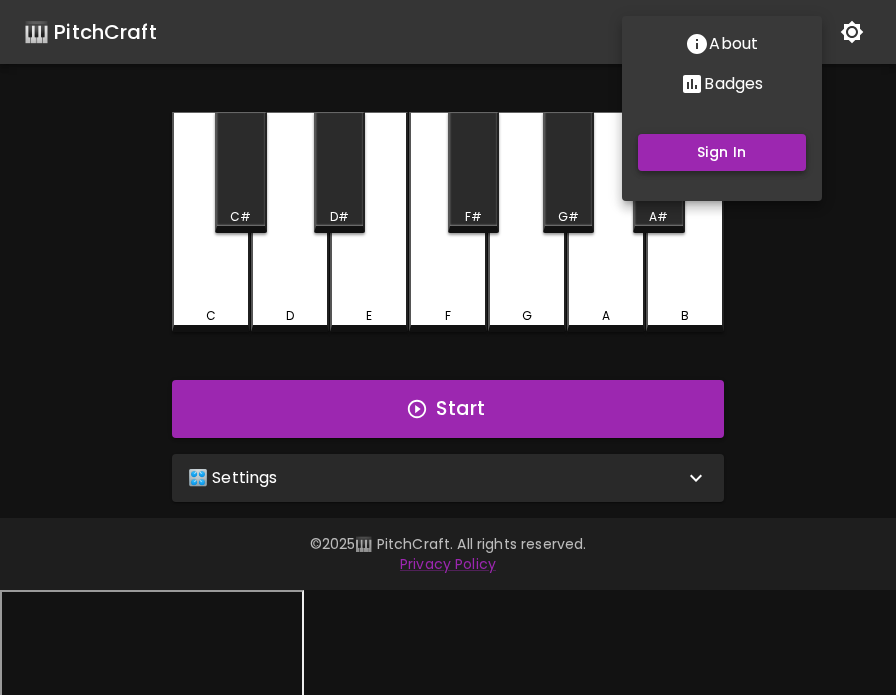 click on "Sign In" at bounding box center [722, 152] 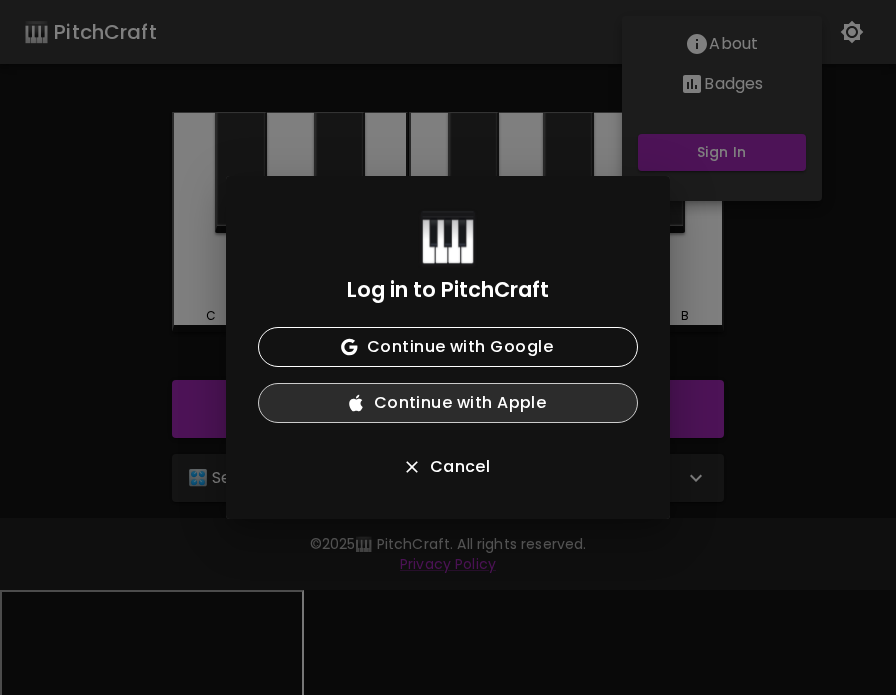 click on "Continue with Apple" at bounding box center [448, 403] 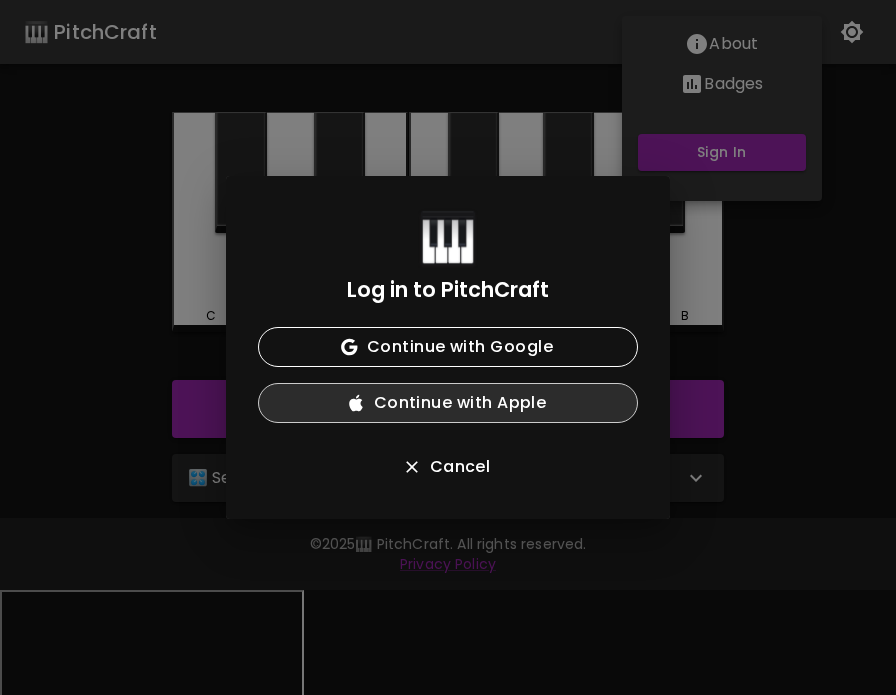 click on "Continue with Apple" at bounding box center [448, 403] 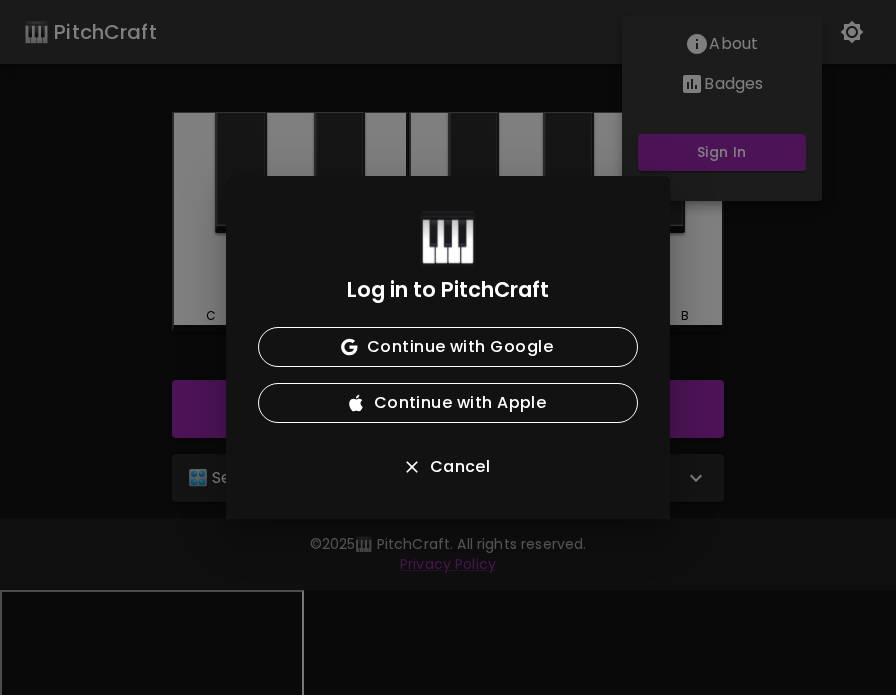 type 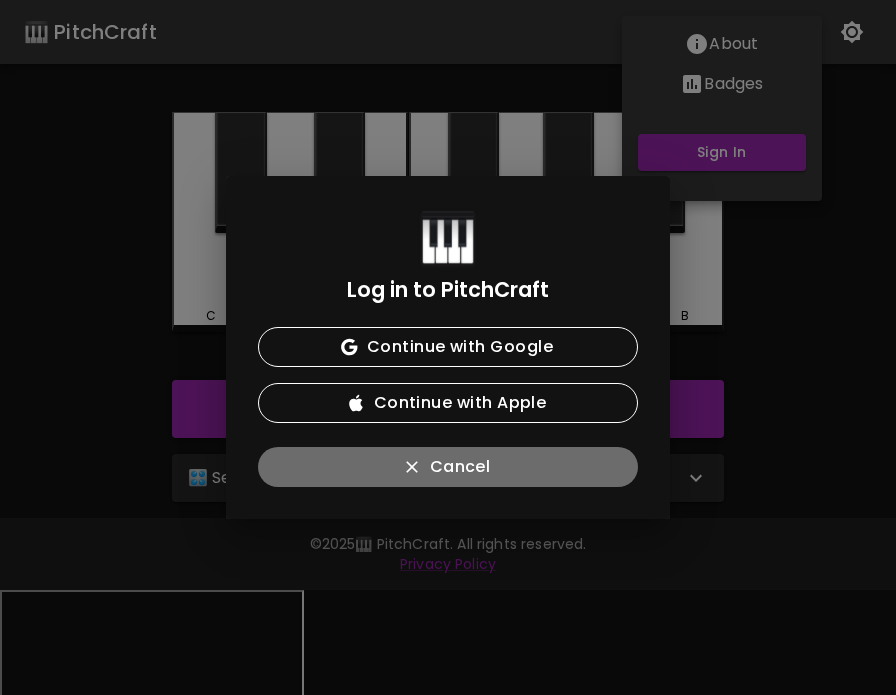 click on "Cancel" at bounding box center [448, 467] 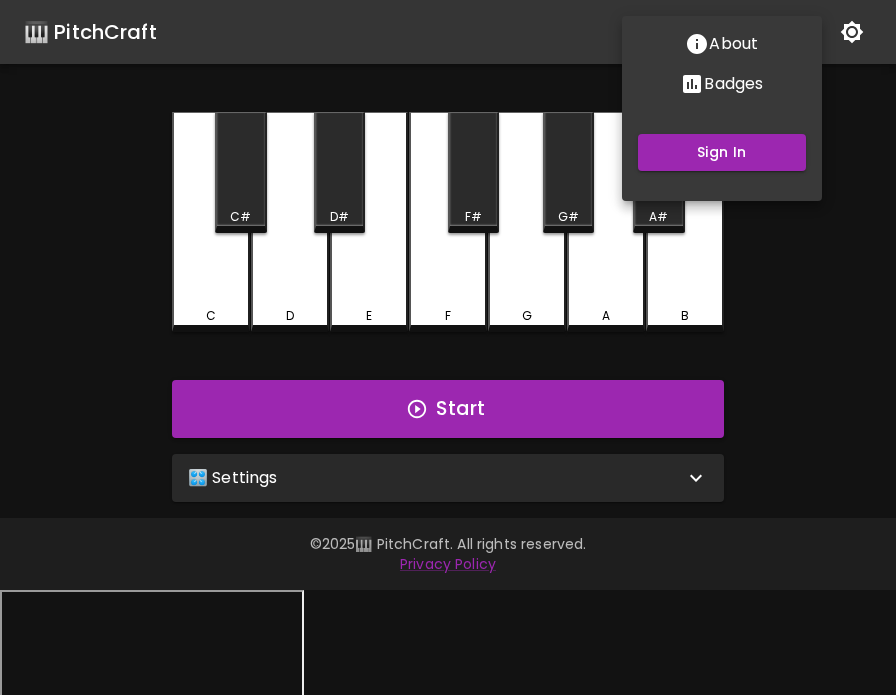 click at bounding box center [448, 347] 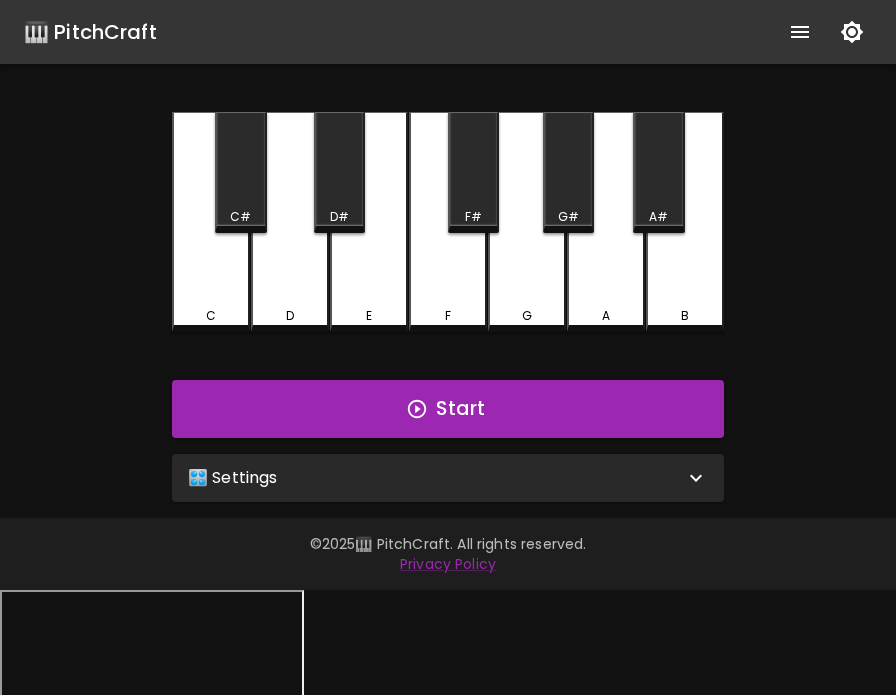 click at bounding box center (800, 32) 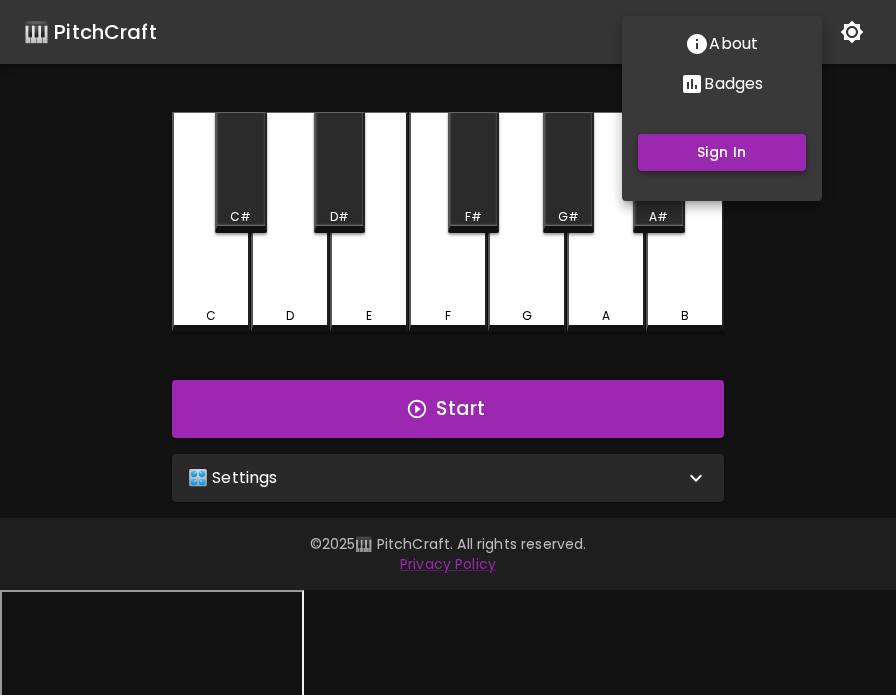 click on "Sign In" at bounding box center [722, 152] 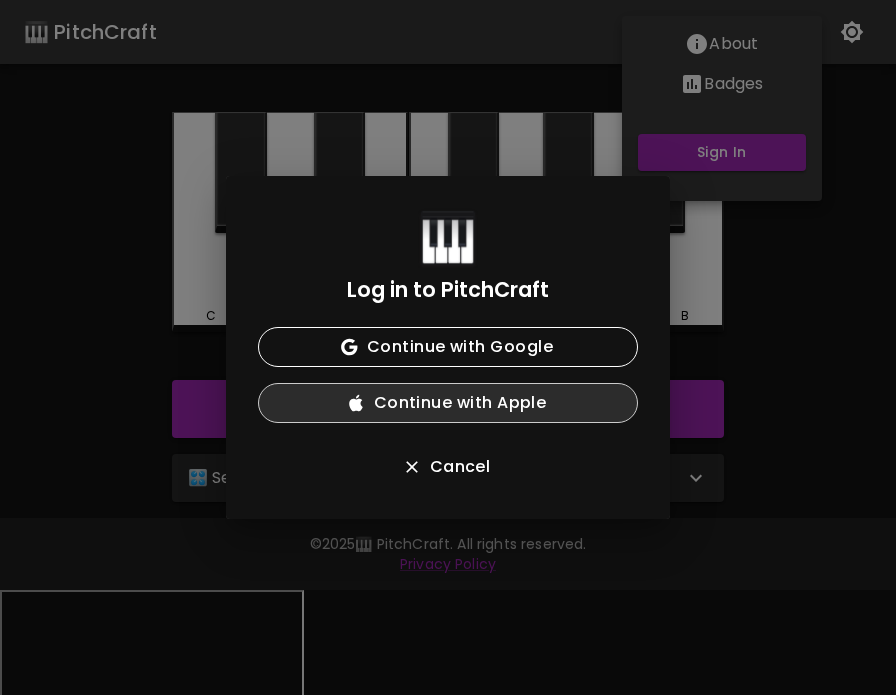 click on "Continue with Apple" at bounding box center (448, 403) 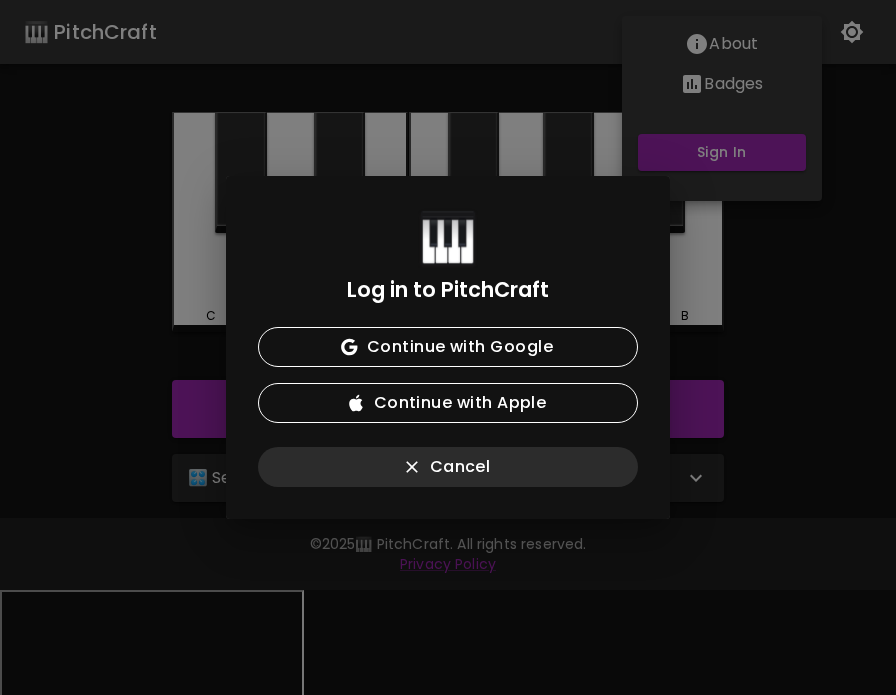 click on "Cancel" at bounding box center [448, 467] 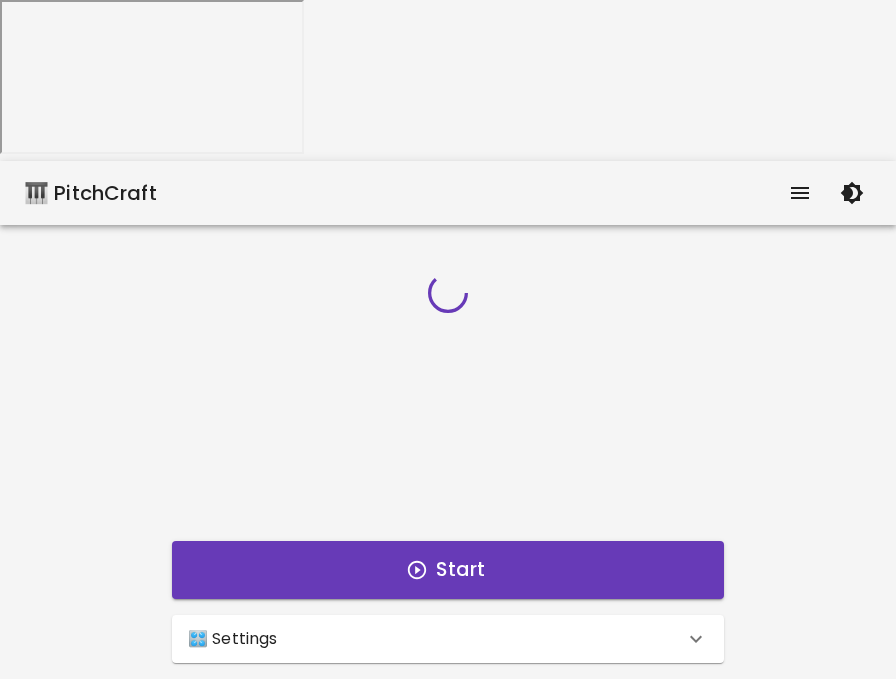 scroll, scrollTop: 0, scrollLeft: 0, axis: both 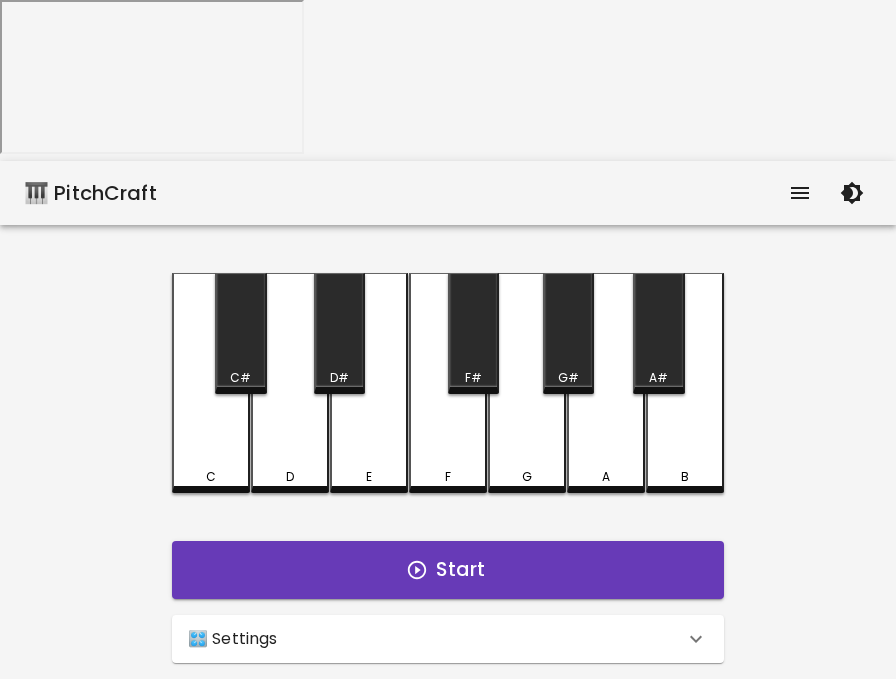 click 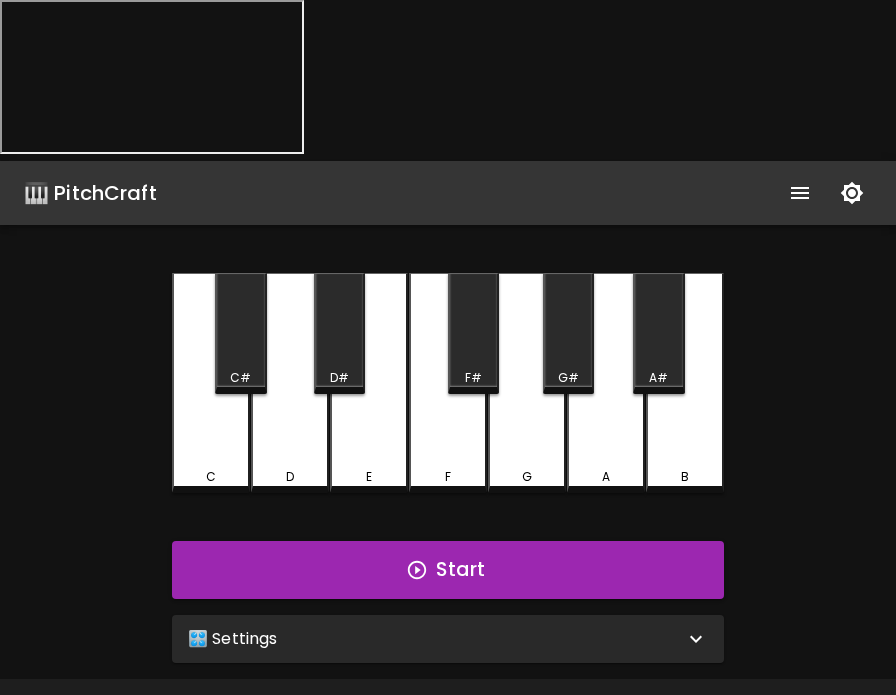 drag, startPoint x: 795, startPoint y: 17, endPoint x: 784, endPoint y: 34, distance: 20.248457 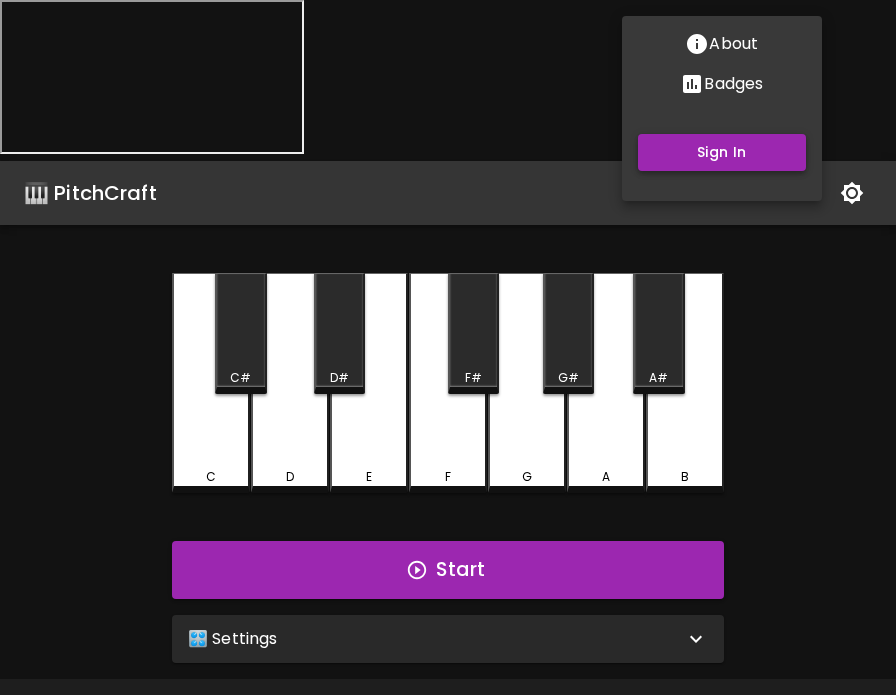 click on "Sign In" at bounding box center (722, 152) 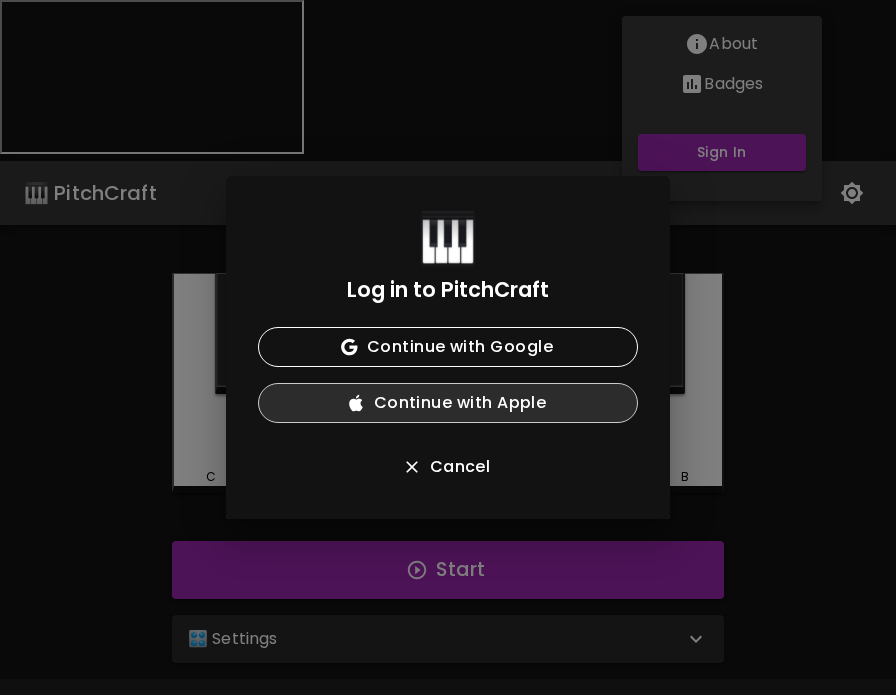 click on "Continue with Apple" at bounding box center [448, 403] 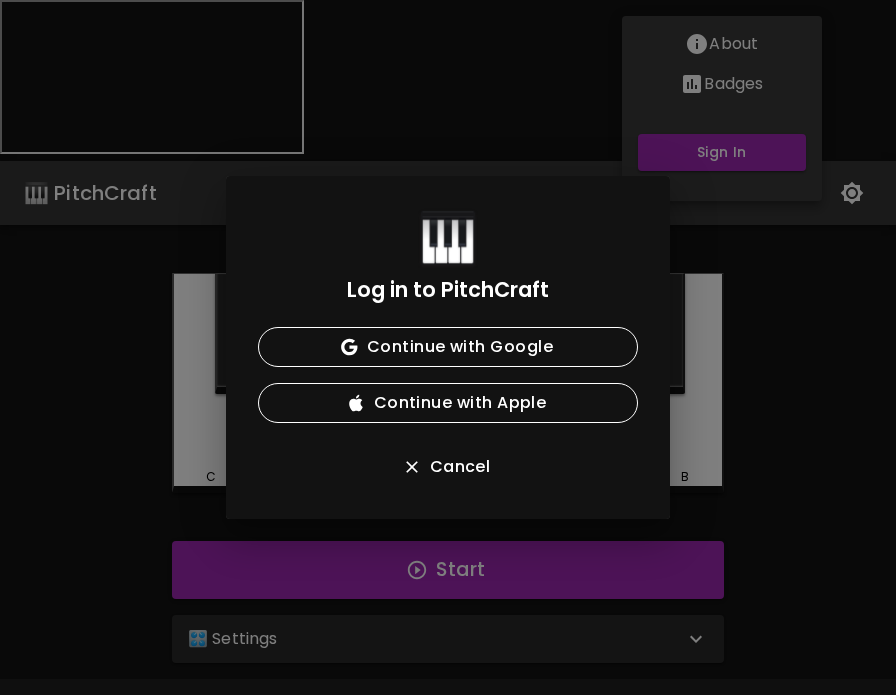 click on "Log in to PitchCraft Continue with Google Continue with Apple Cancel" at bounding box center [448, 347] 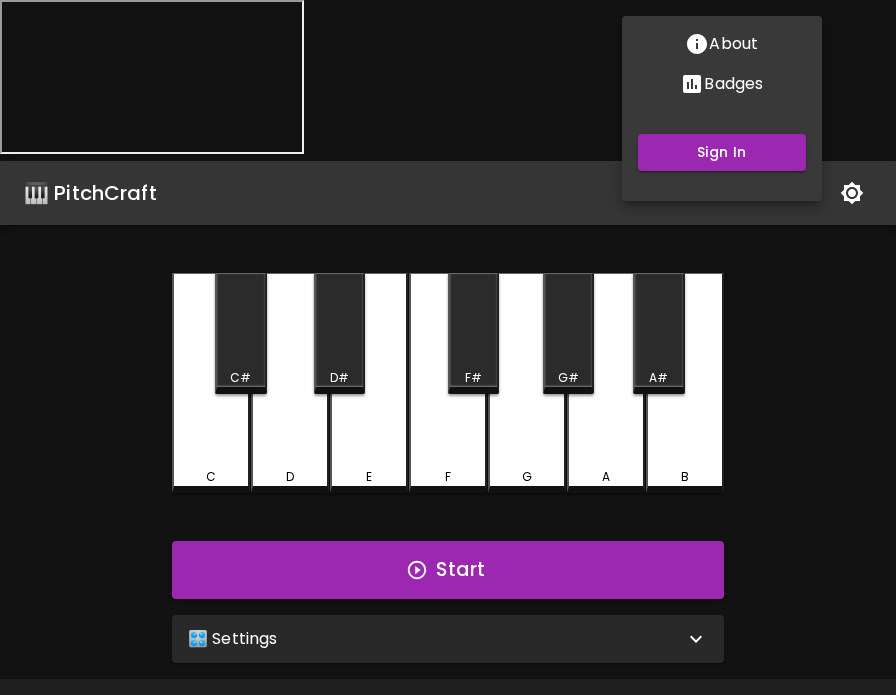 click at bounding box center [448, 347] 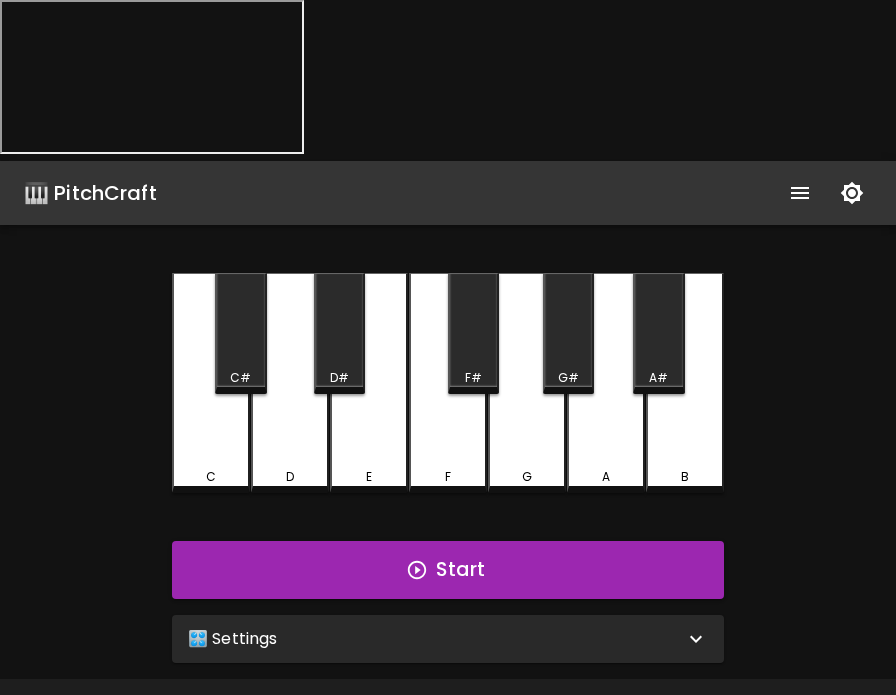 click on "🎛️ Settings" at bounding box center (436, 639) 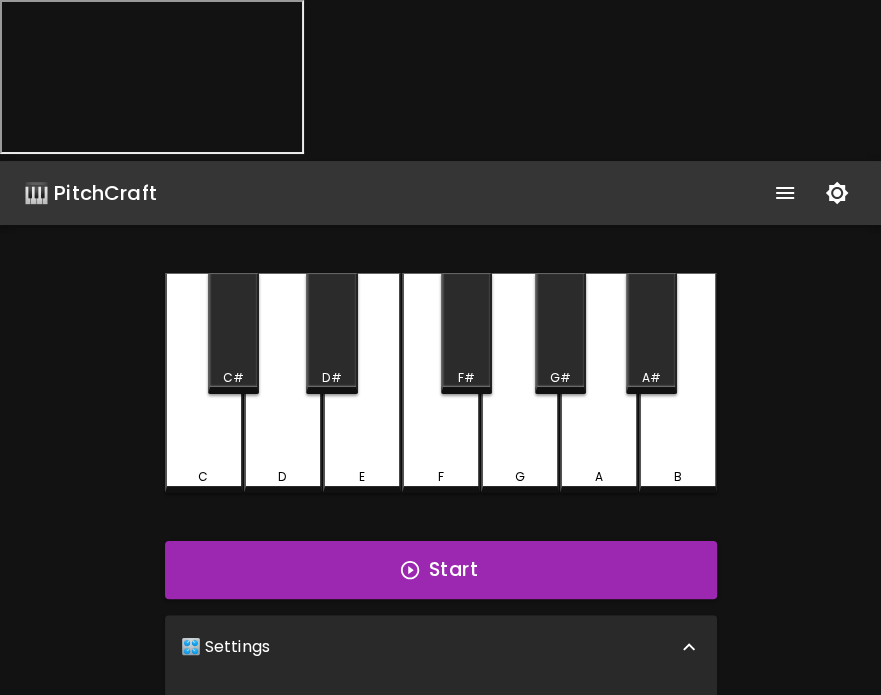 click 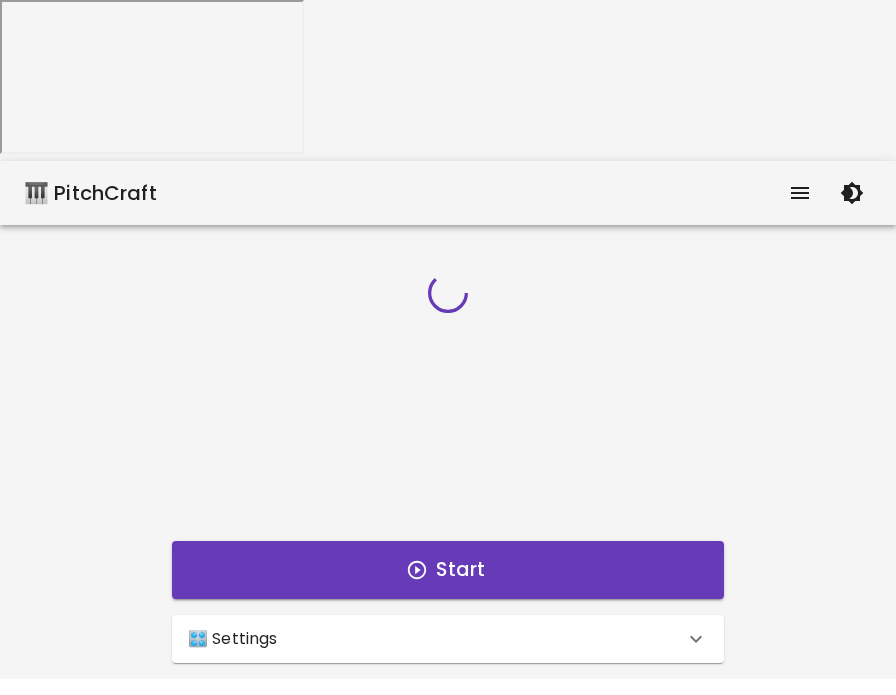 scroll, scrollTop: 0, scrollLeft: 0, axis: both 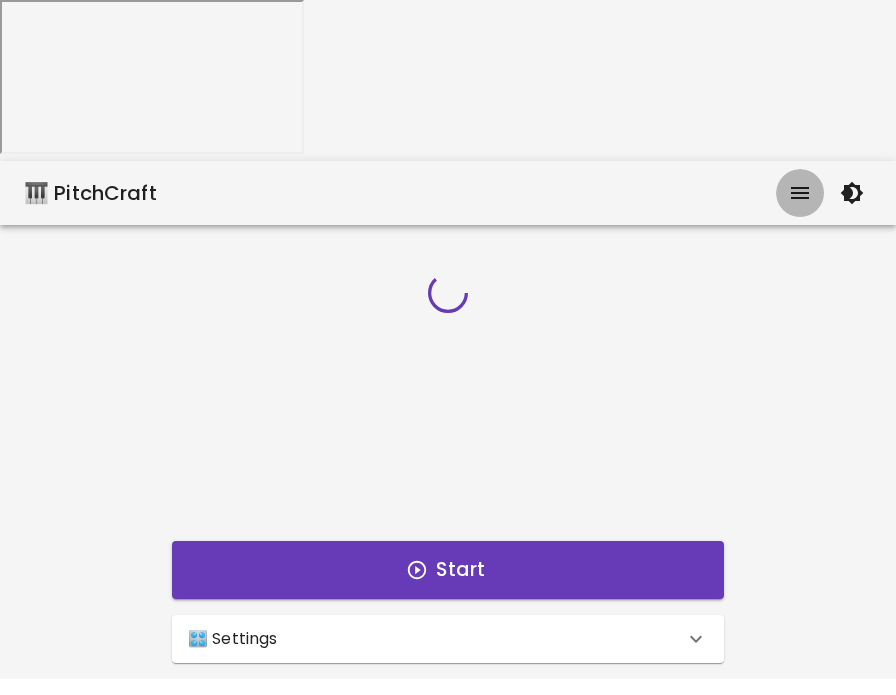 click 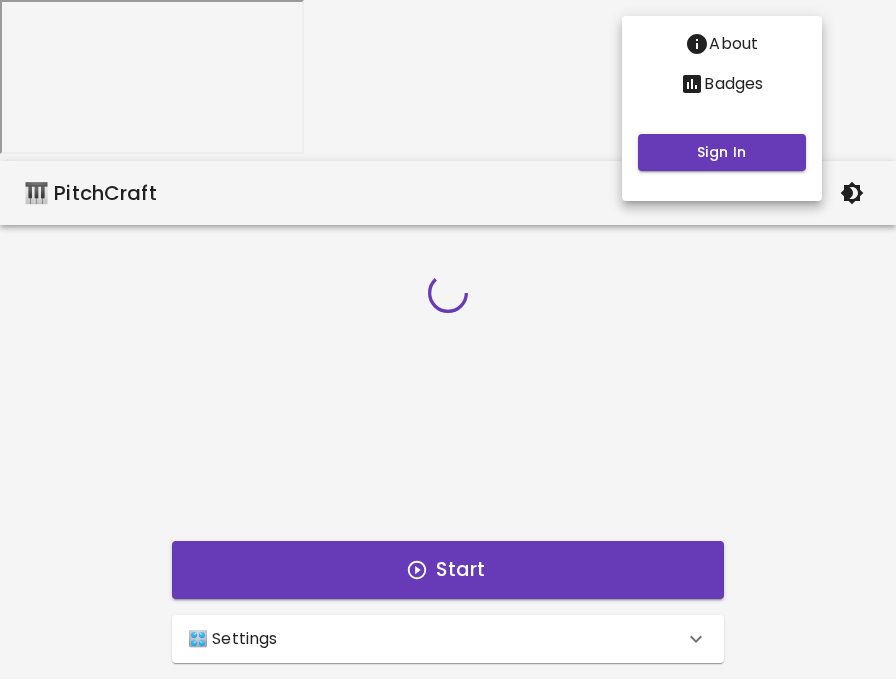 click at bounding box center (448, 347) 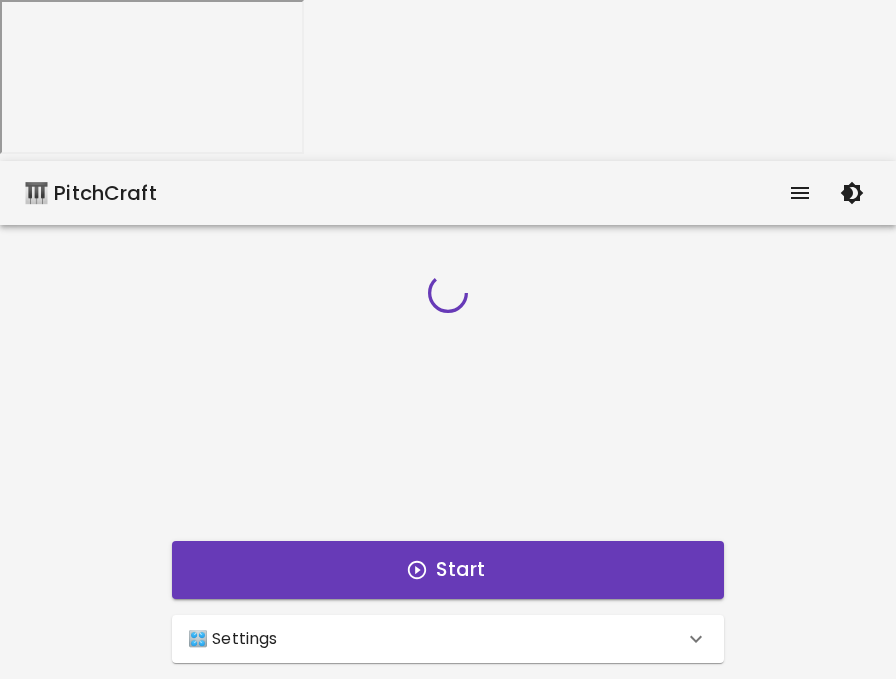 click at bounding box center [800, 193] 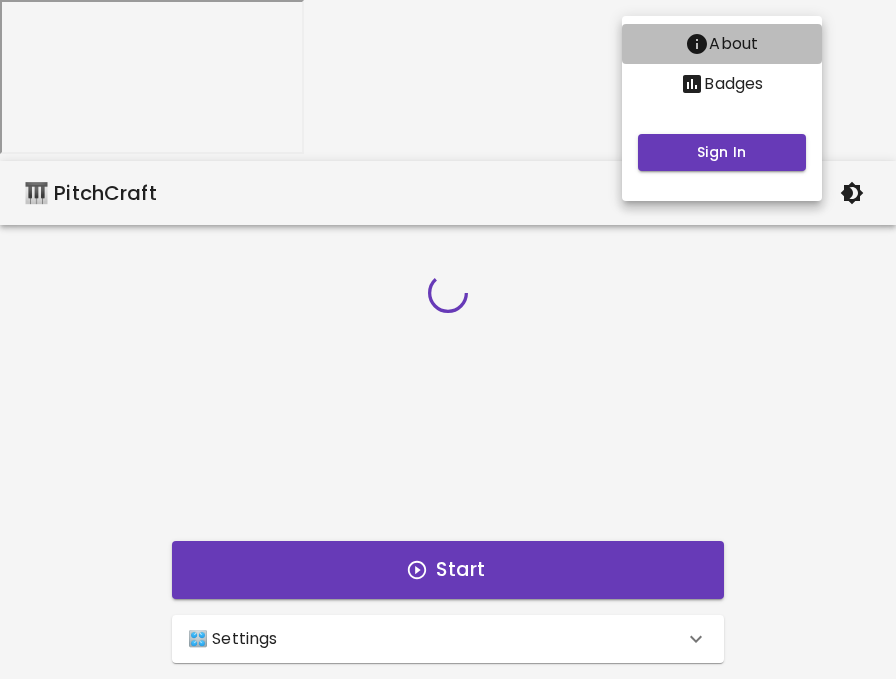click on "About" at bounding box center (722, 44) 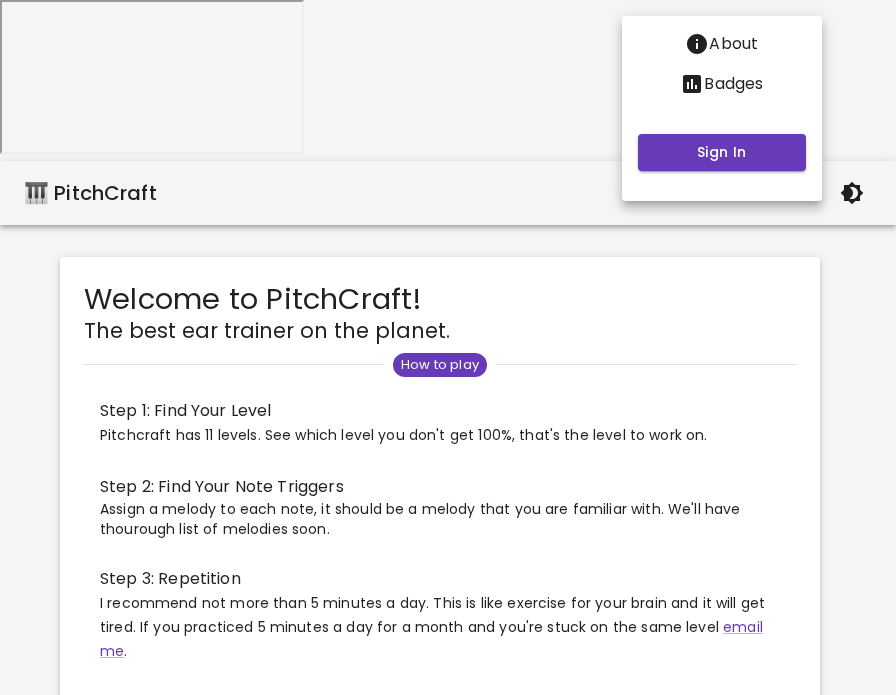 click at bounding box center [448, 347] 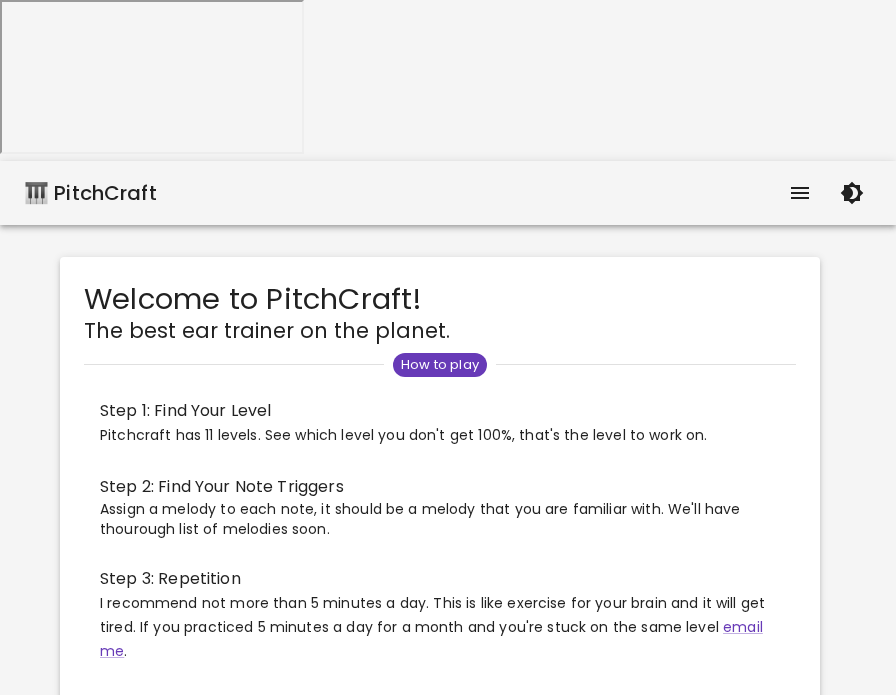 click at bounding box center [800, 193] 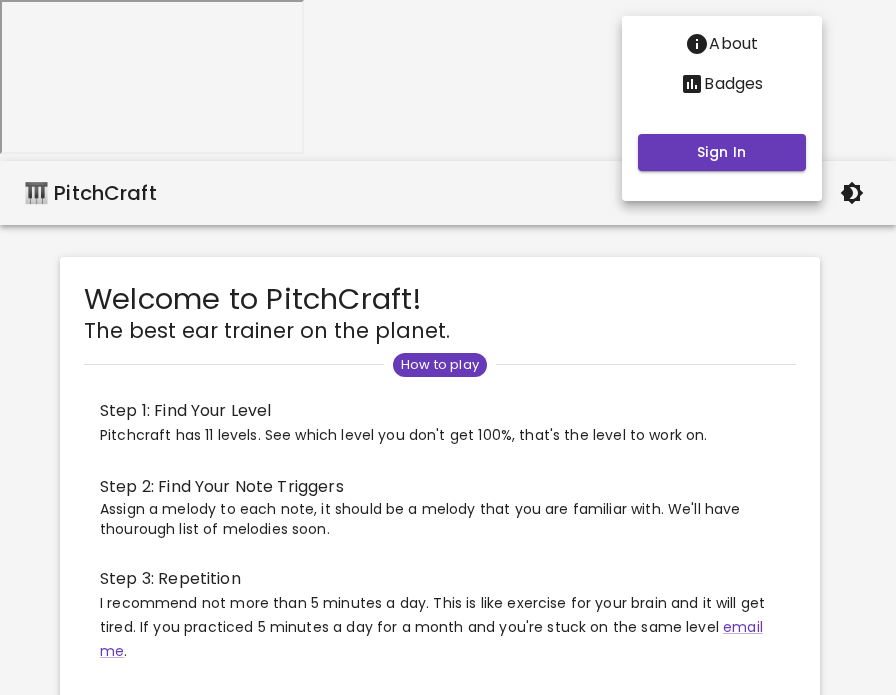 click on "About" at bounding box center [733, 44] 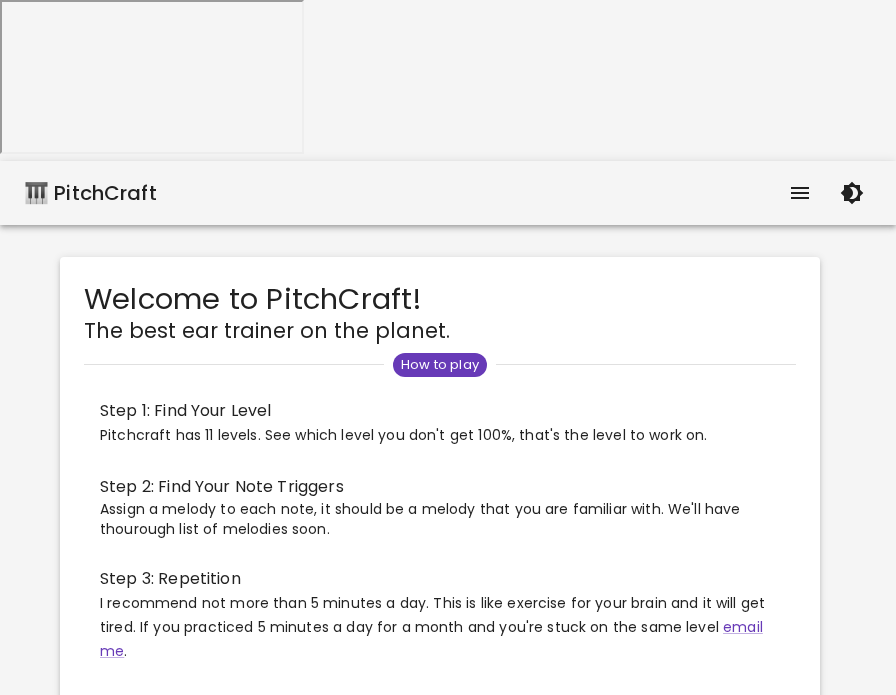 click on "🎹 PitchCraft" at bounding box center (90, 193) 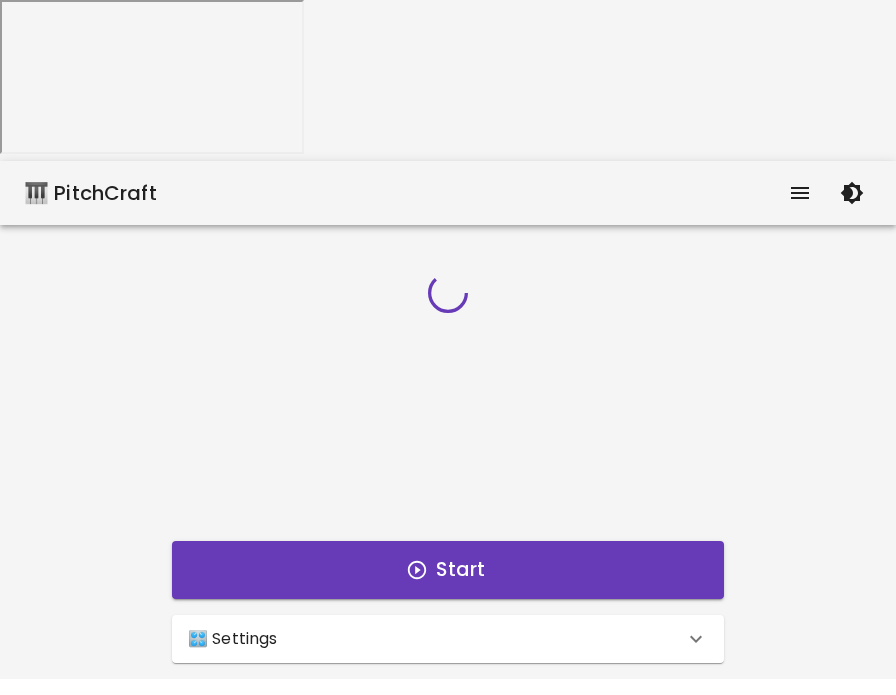 click 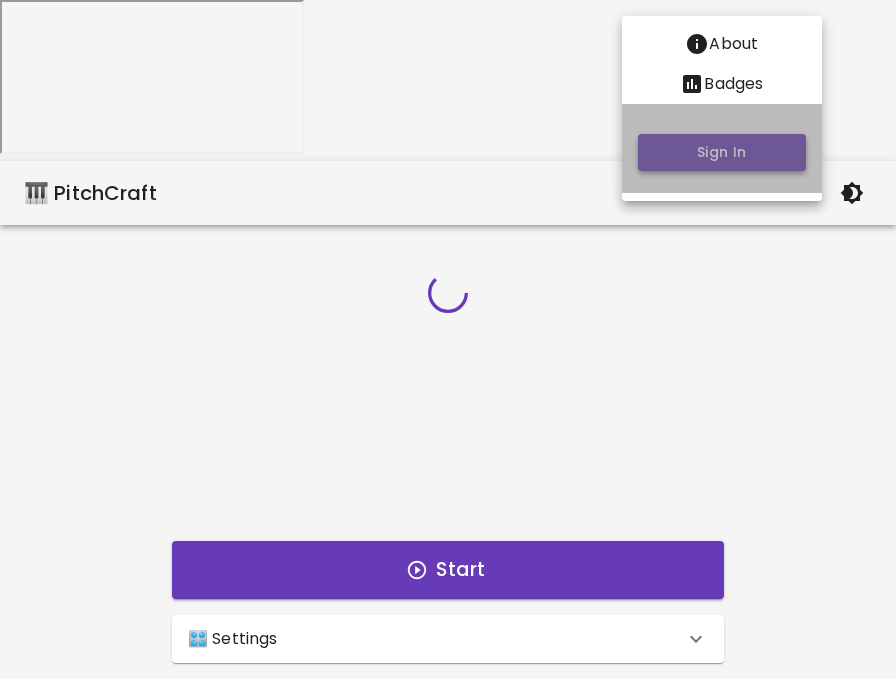 click on "Sign In" at bounding box center [722, 152] 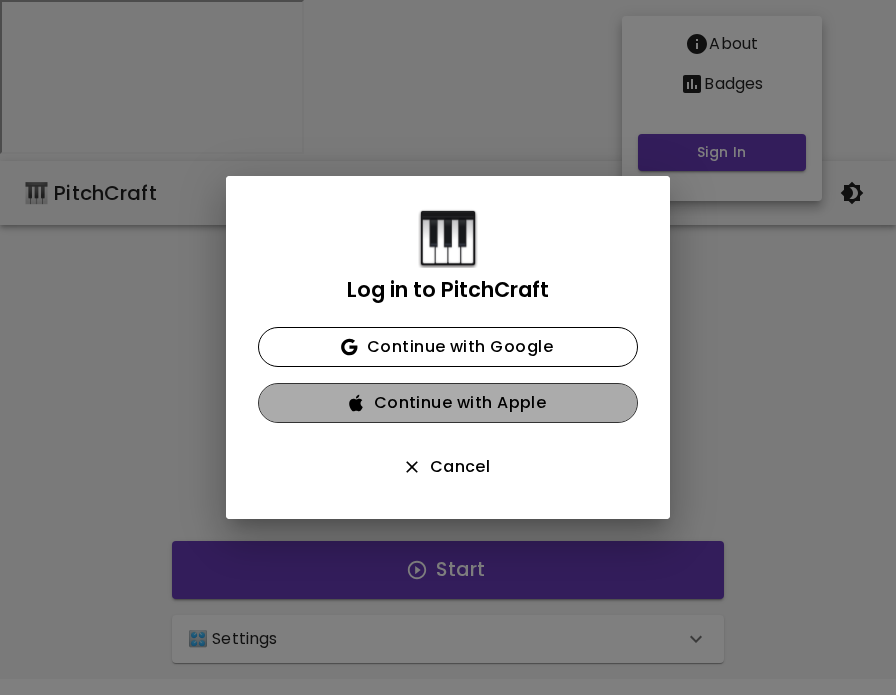 click on "Continue with Apple" at bounding box center [448, 403] 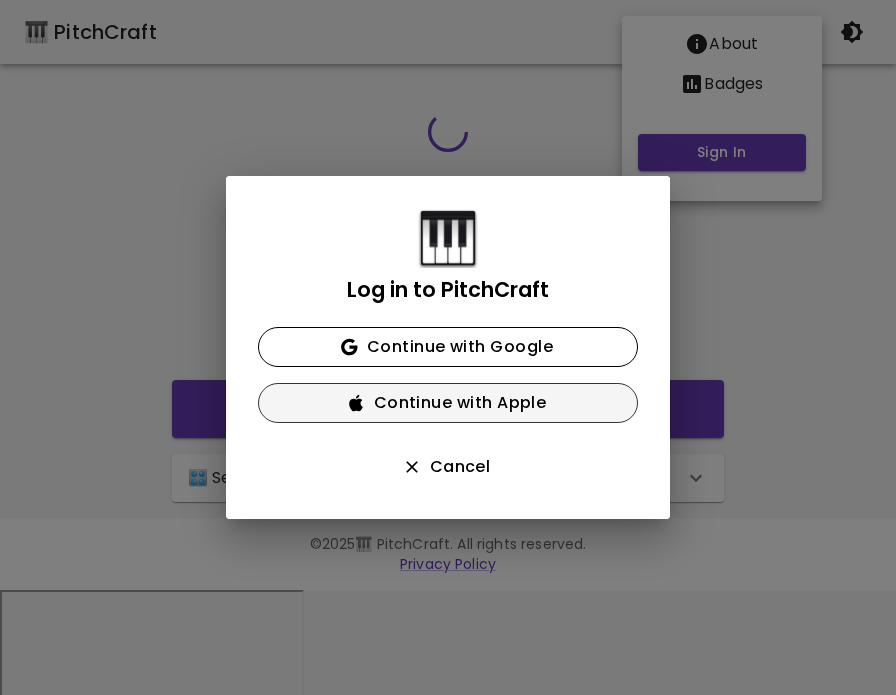 click on "Continue with Apple" at bounding box center [448, 403] 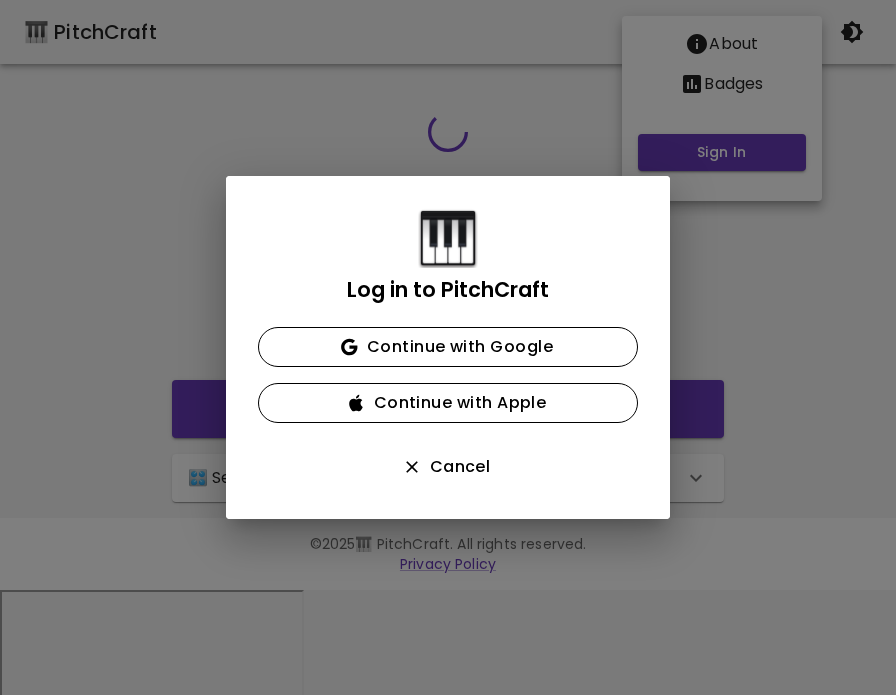 type 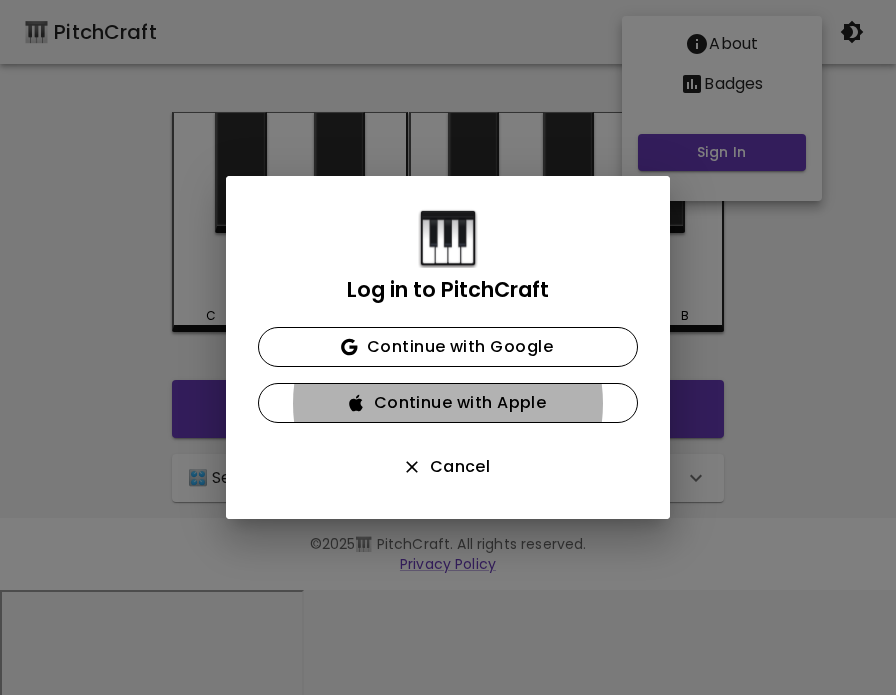 click on "Log in to PitchCraft Continue with Google Continue with Apple Cancel" at bounding box center [448, 348] 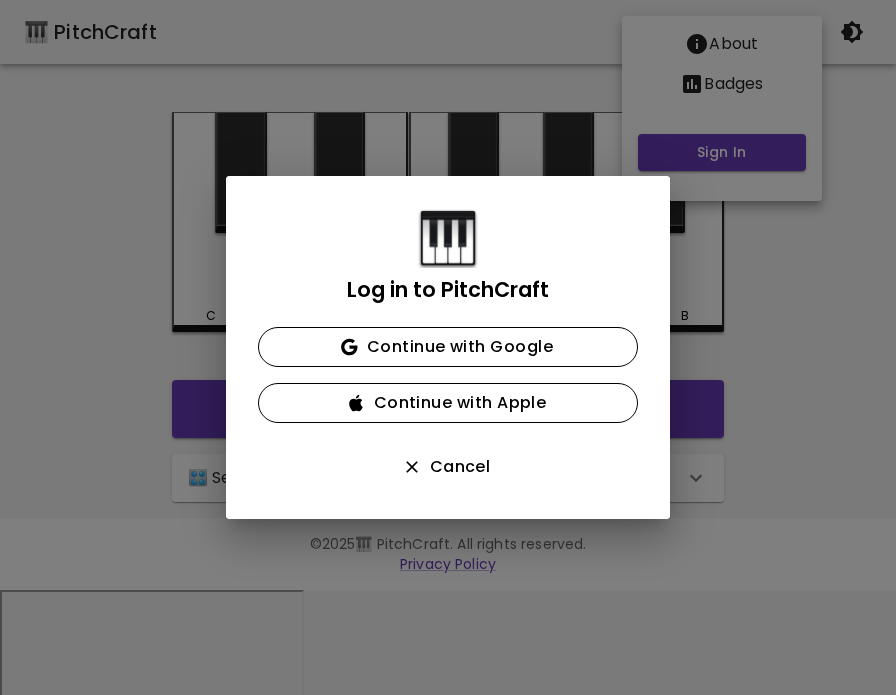 click on "Log in to PitchCraft Continue with Google Continue with Apple Cancel" at bounding box center (448, 348) 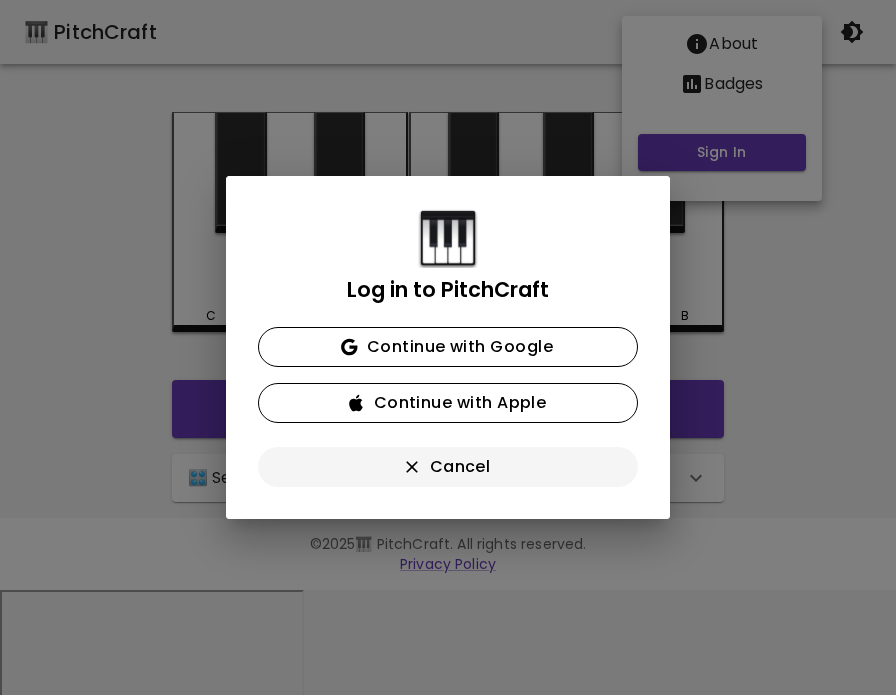 click 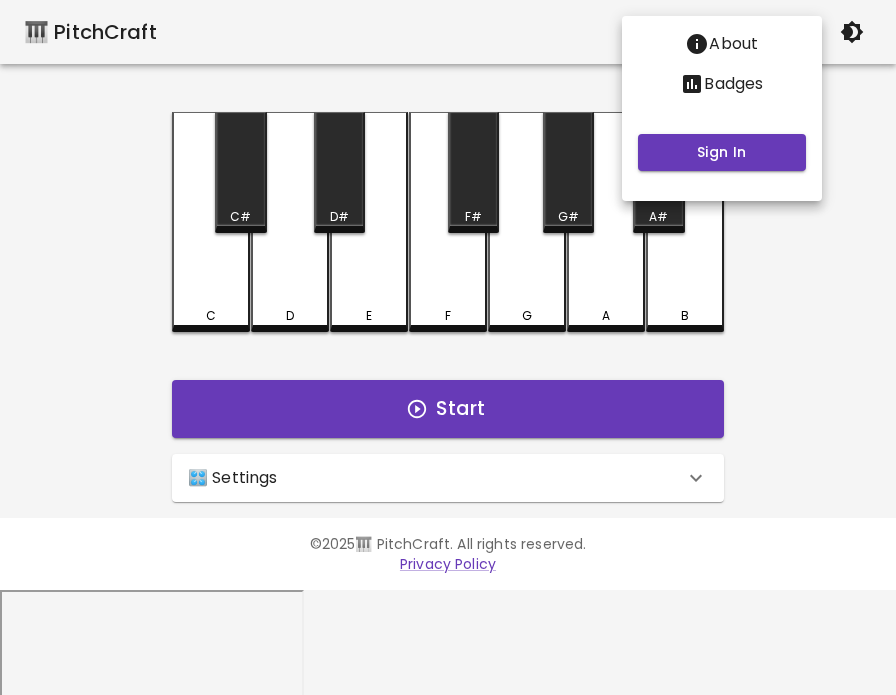 type 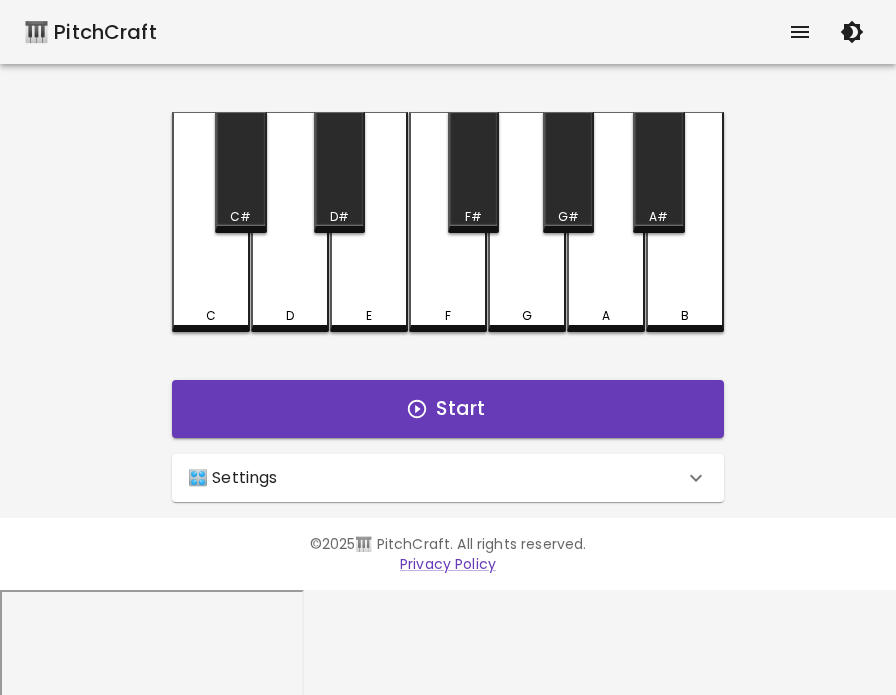 click 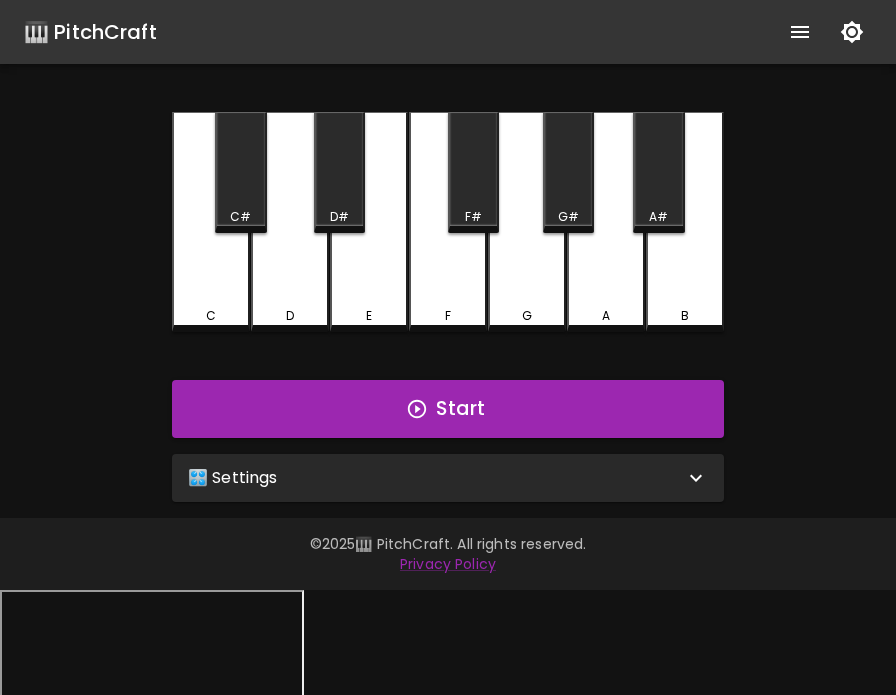 click on "🎹 PitchCraft About Badges   Log In C C# D D# E F F# G G# A A# B Start 🎛️ Settings Level 11 | C, D, E, F, G, A, B, F#, C#, G#, D#, A# 21 Level Mode Selection Sequential Mode Chord Mode Default Mode Show Keyboard Shortcuts Show Note Names Autoplay next note Show Streak Octave(s) High Voice 4 Octave Instrument Piano acoustic_grand_piano Instrument" at bounding box center (448, 251) 